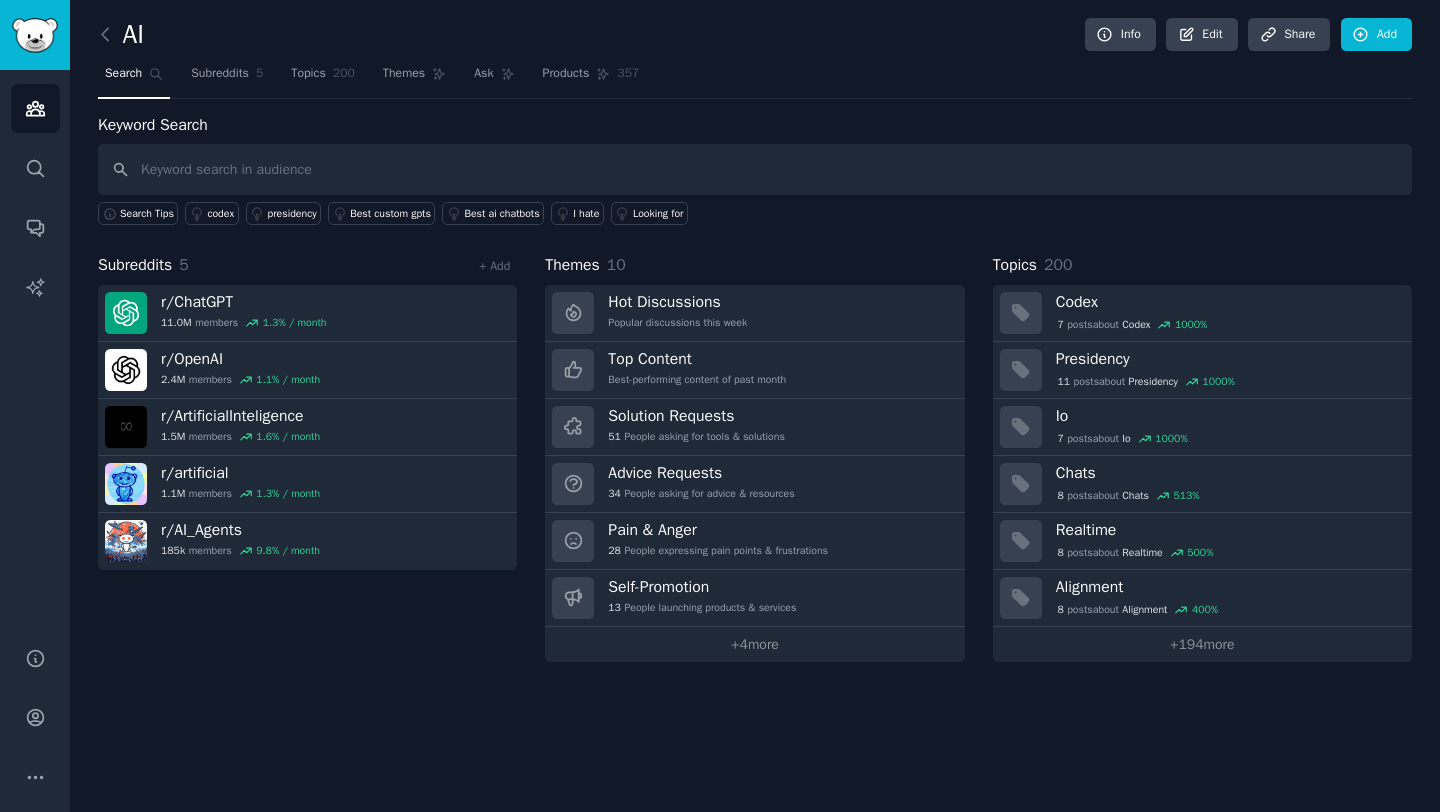 scroll, scrollTop: 0, scrollLeft: 0, axis: both 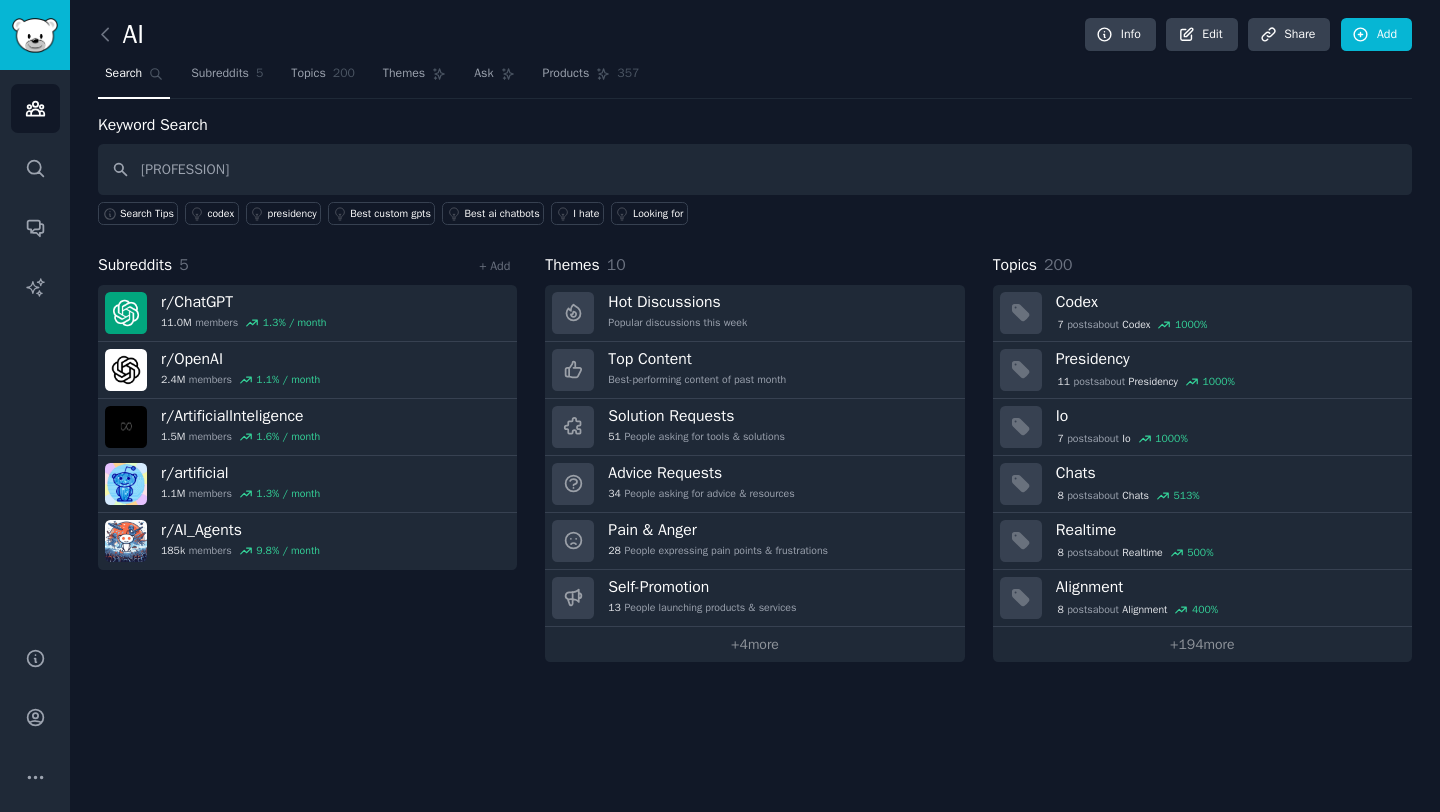 type on "[PROFESSION]" 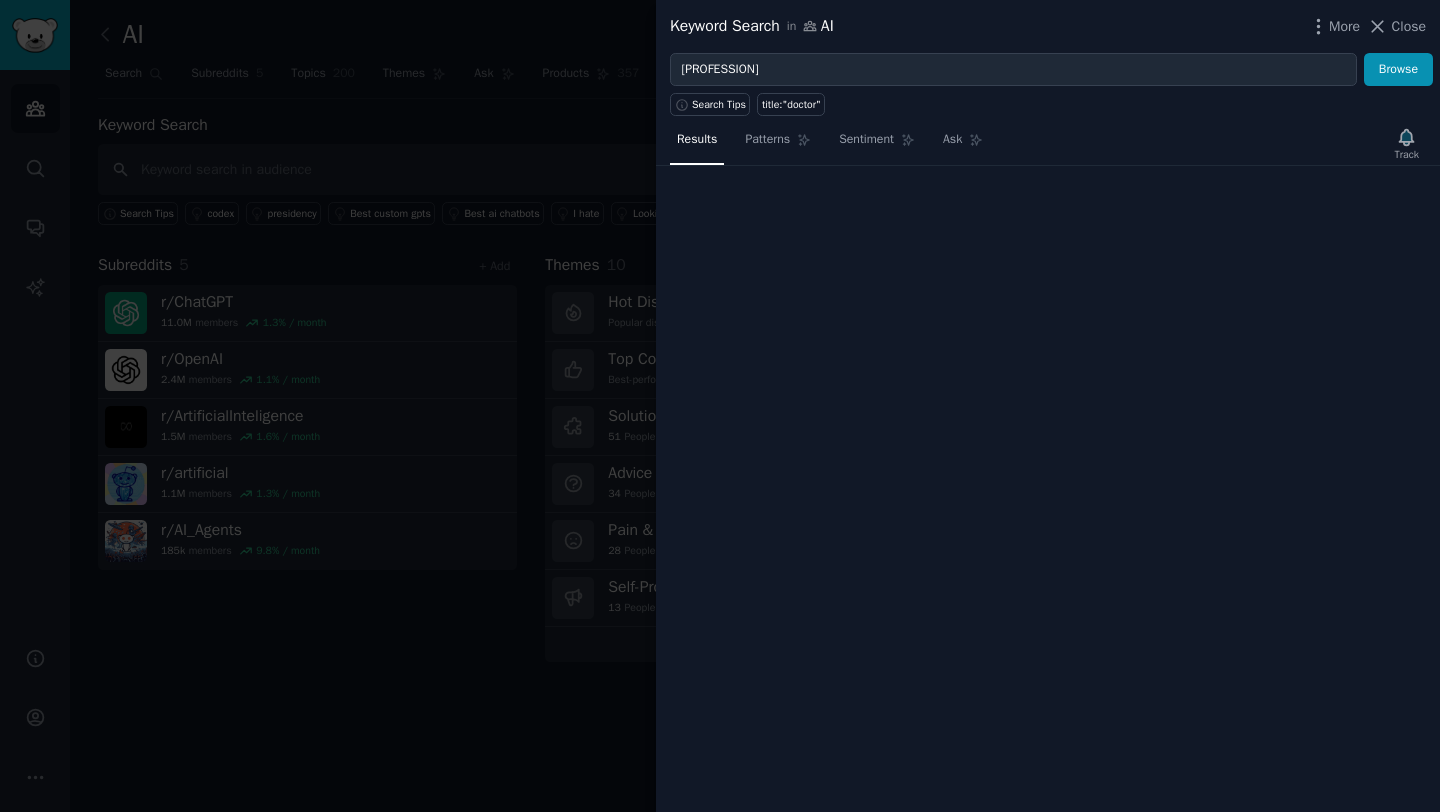 type 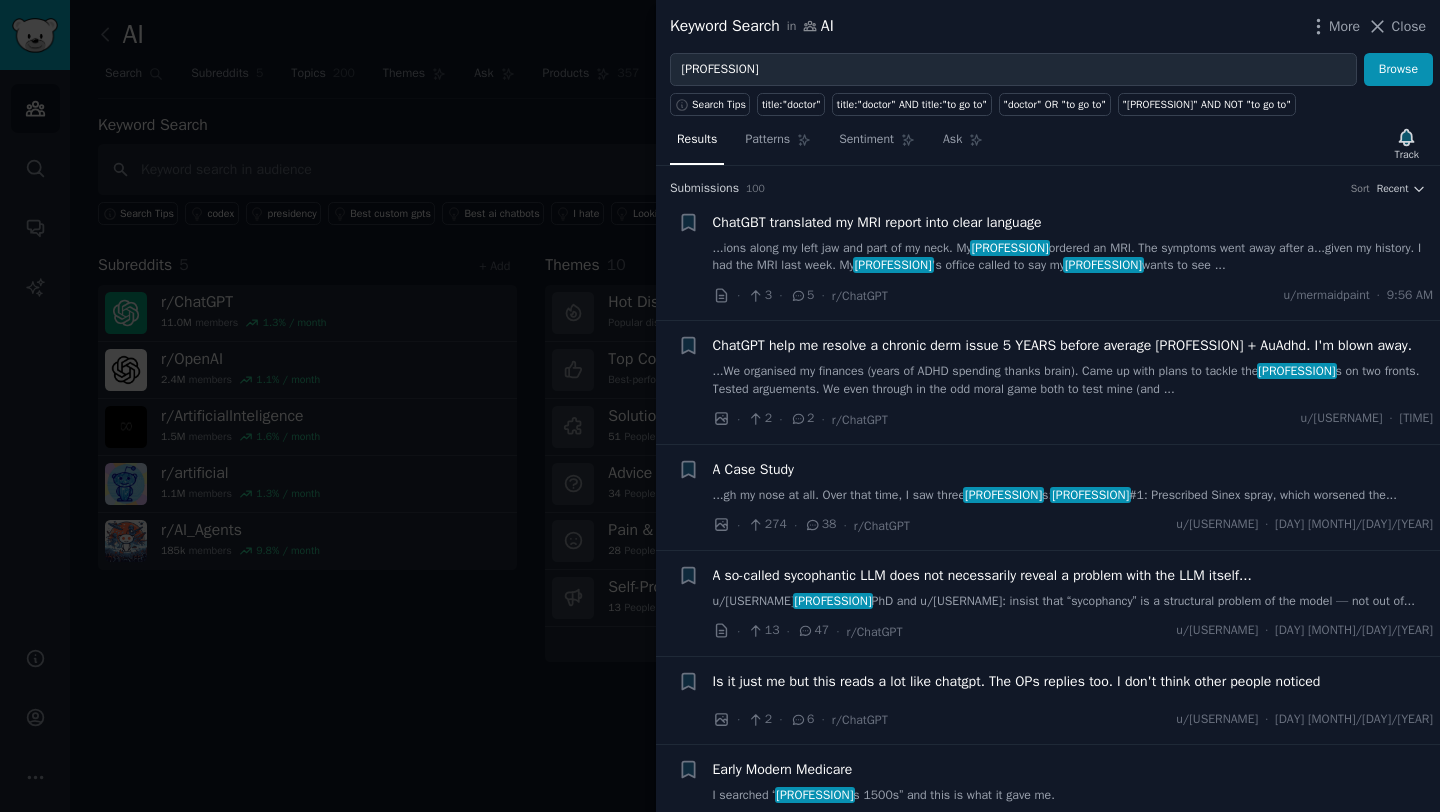 click on "Sort Recent" 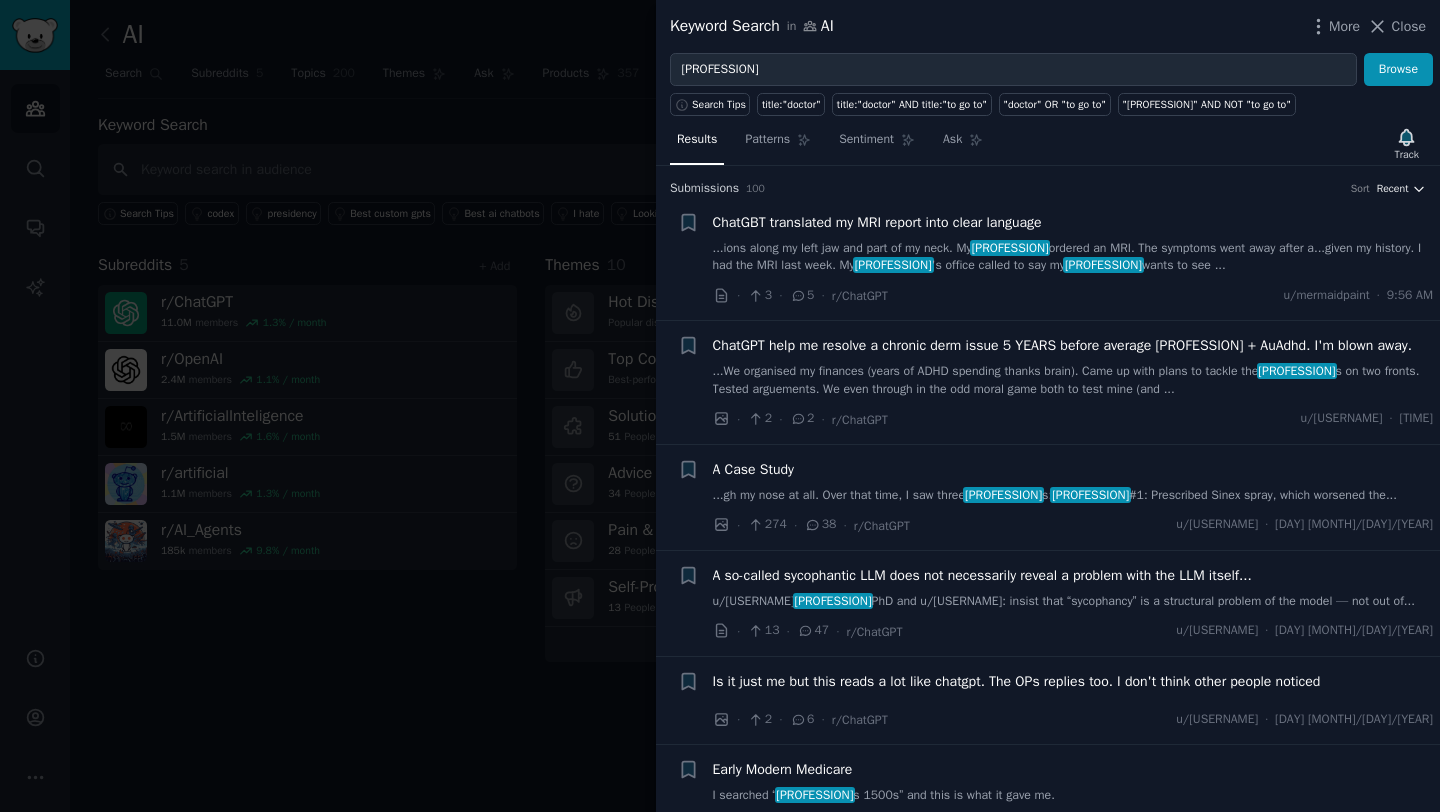 click on "Recent" at bounding box center [1393, 189] 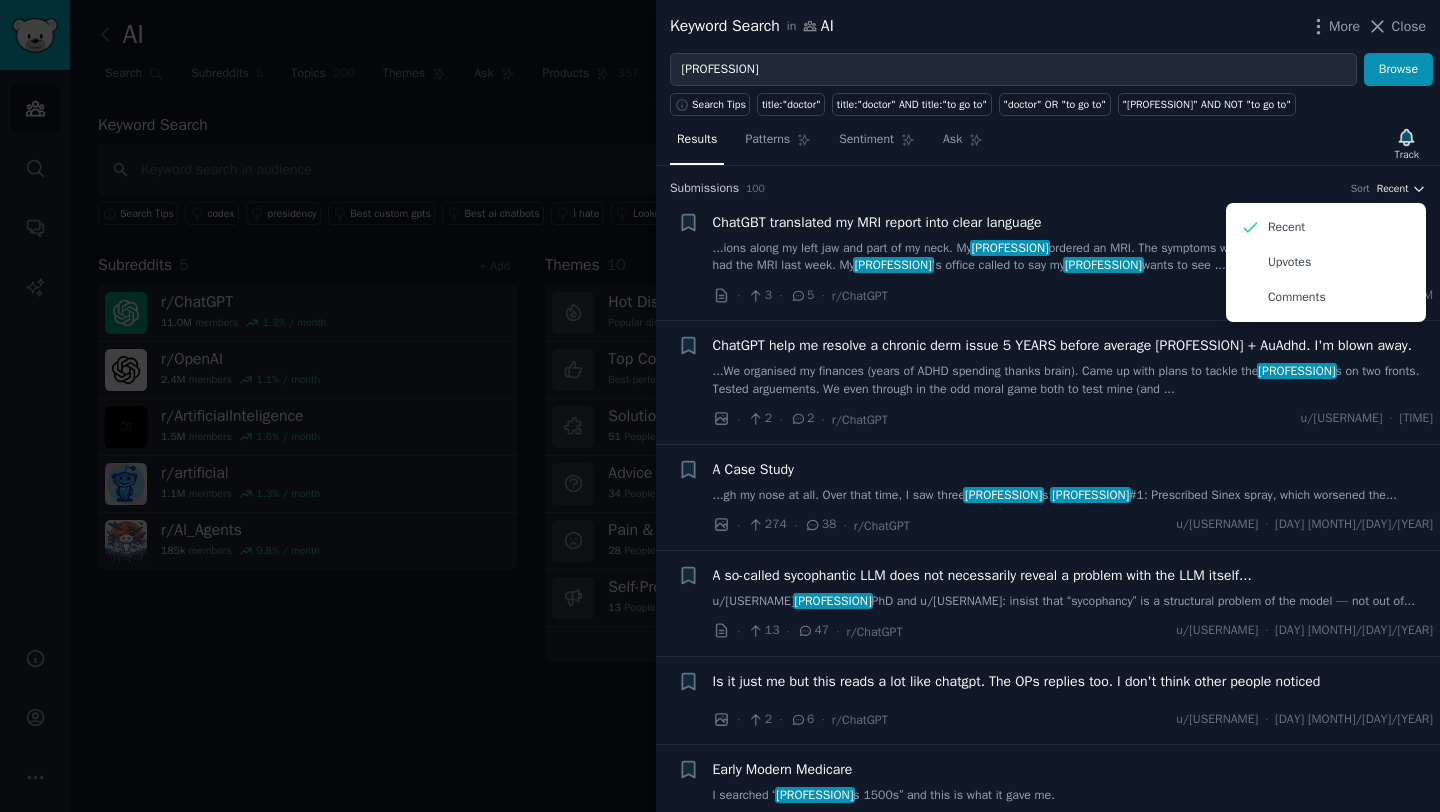click on "Recent" at bounding box center [1393, 189] 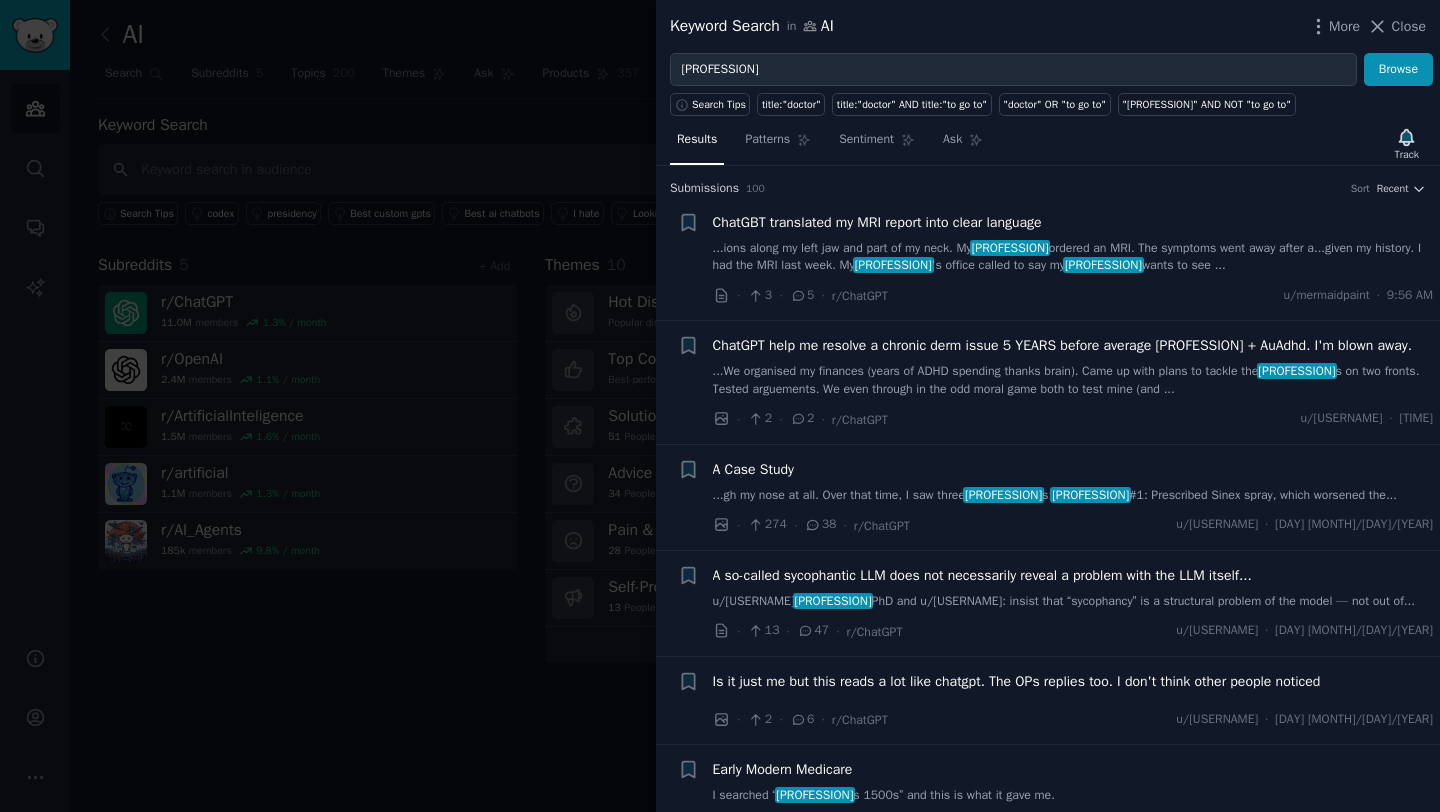 click on "ChatGBT translated my MRI report into clear language" at bounding box center [877, 222] 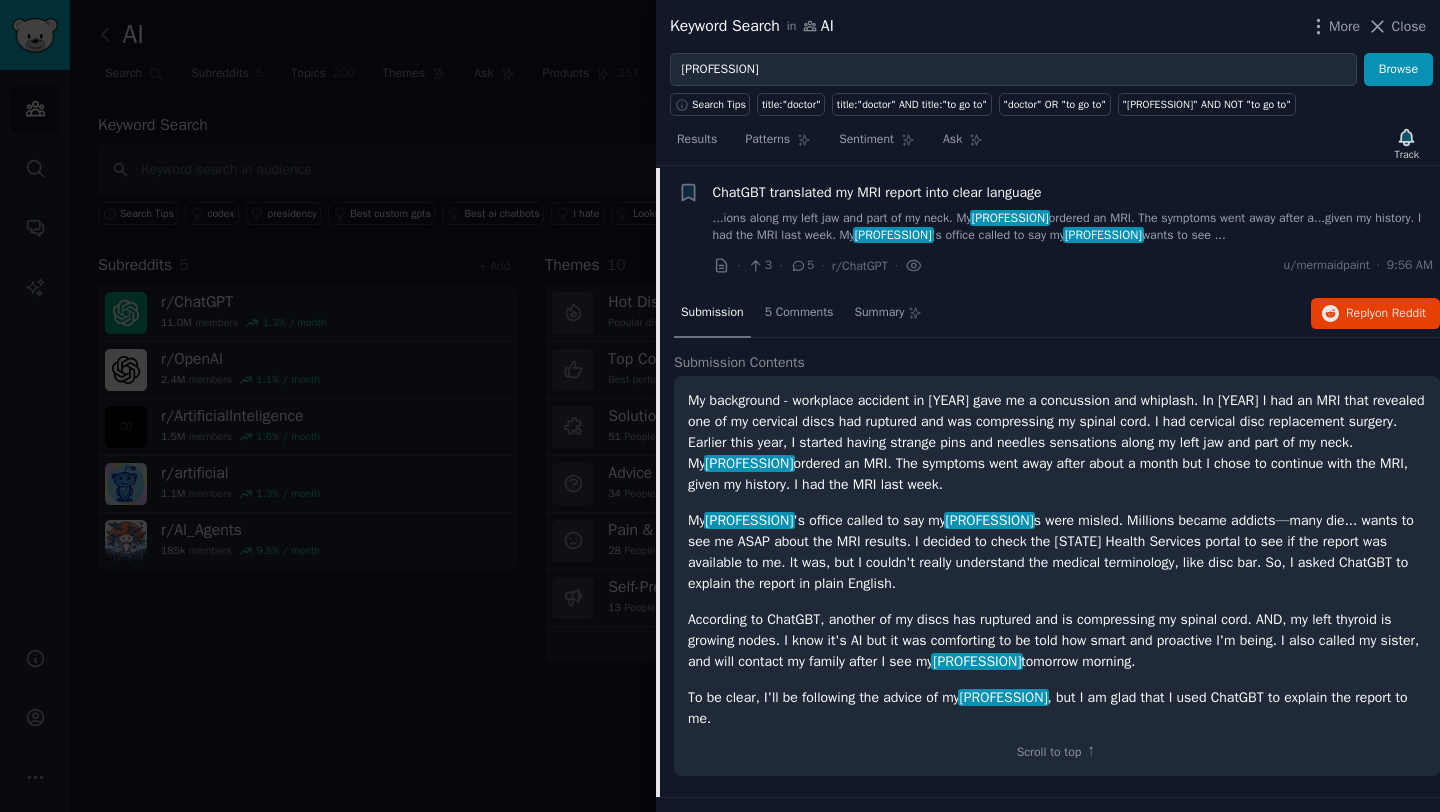 scroll, scrollTop: 31, scrollLeft: 0, axis: vertical 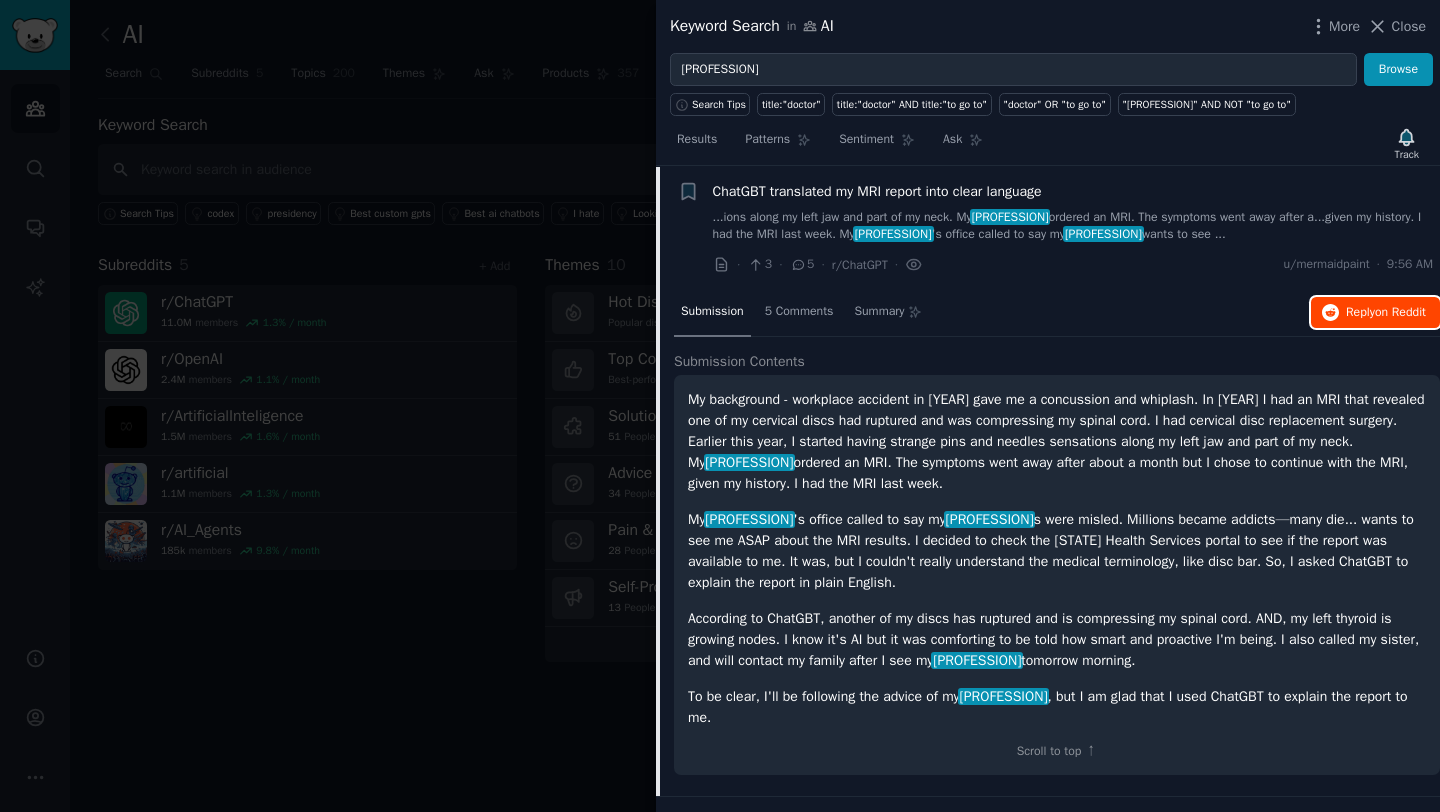 click 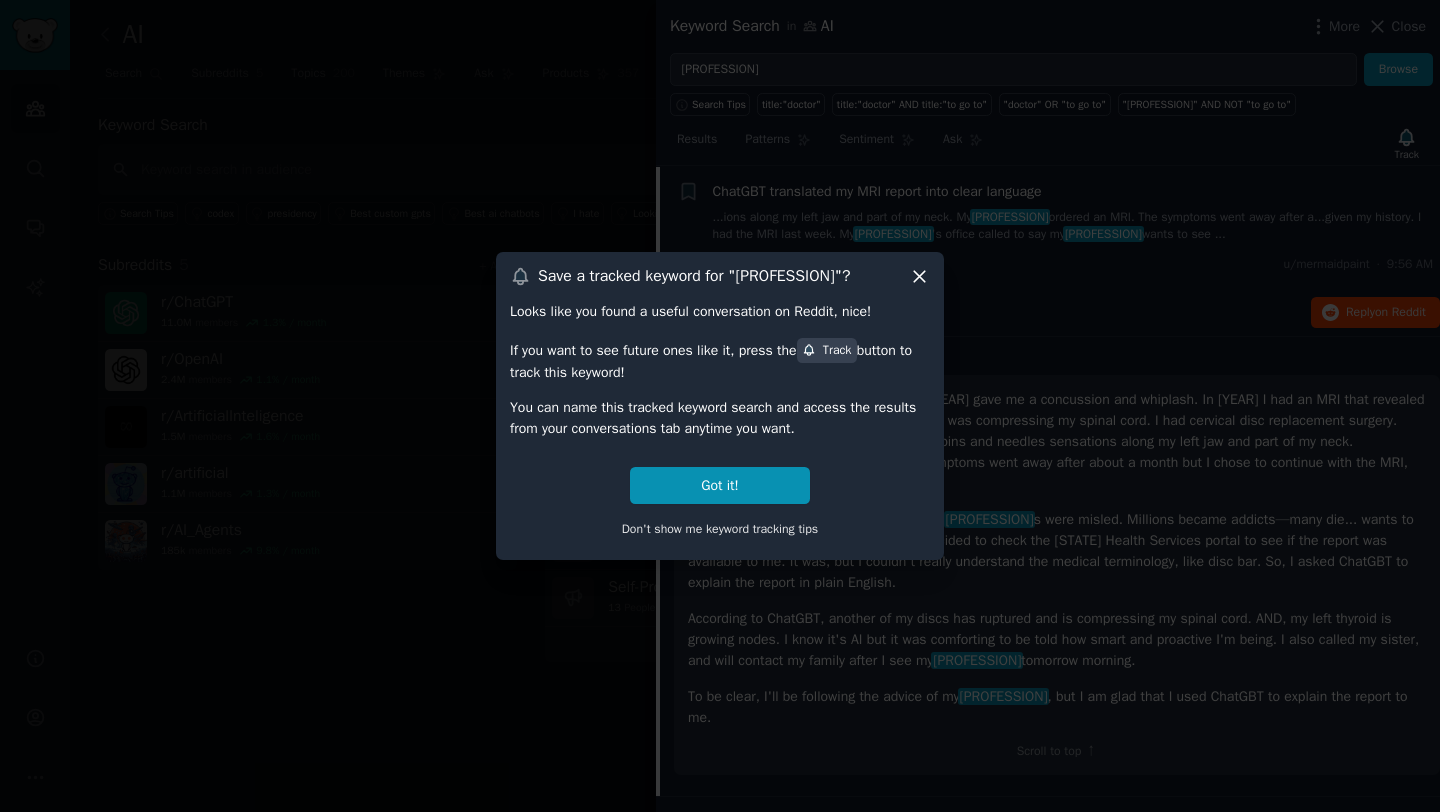 click on "Save a tracked keyword for " doctor "? Looks like you found a useful conversation on Reddit, nice! If you want to see future ones like it, press the   Track  button to track this keyword! You can name this tracked keyword search and access the results from your conversations tab anytime you want. Got it! Don't show me keyword tracking tips" at bounding box center (720, 405) 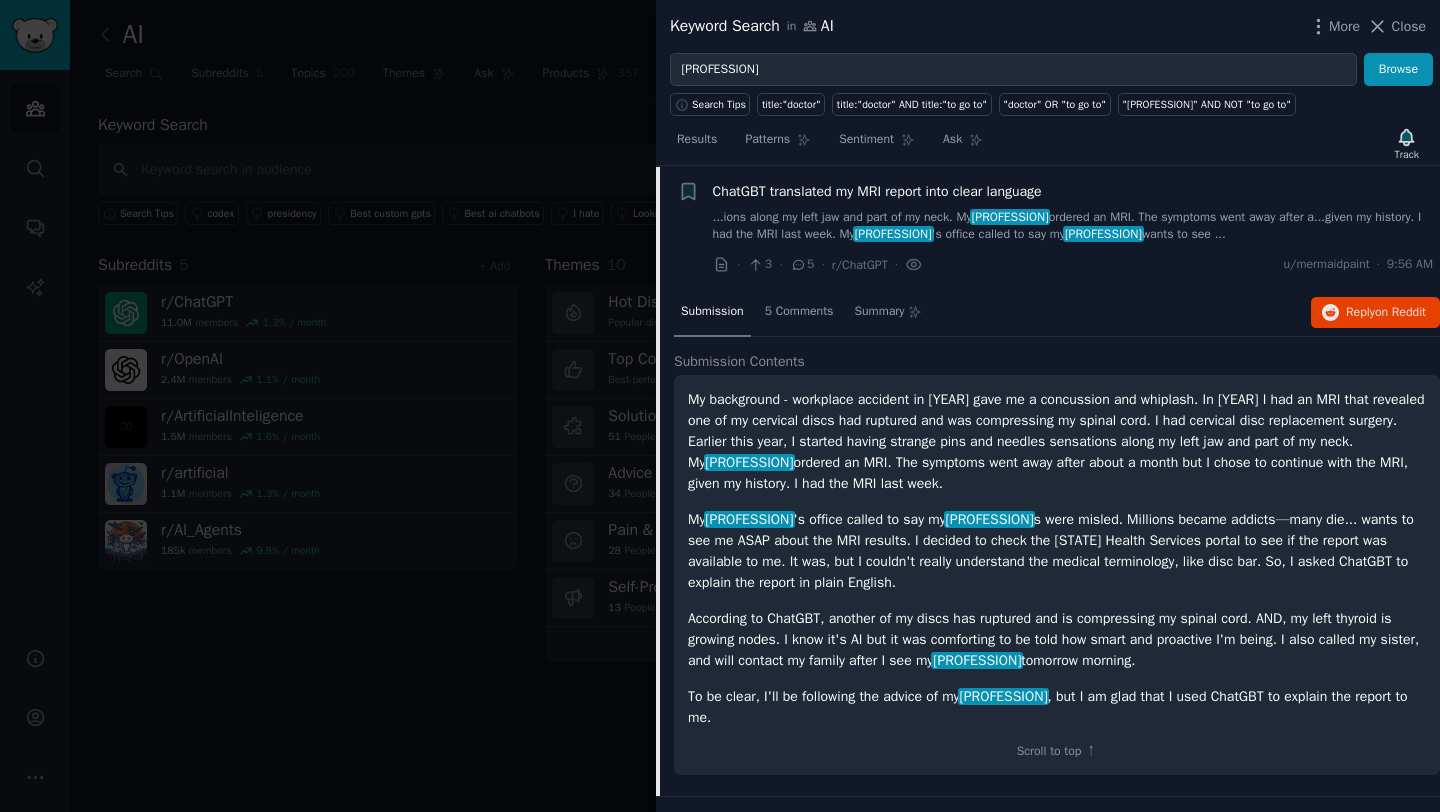 click at bounding box center (720, 406) 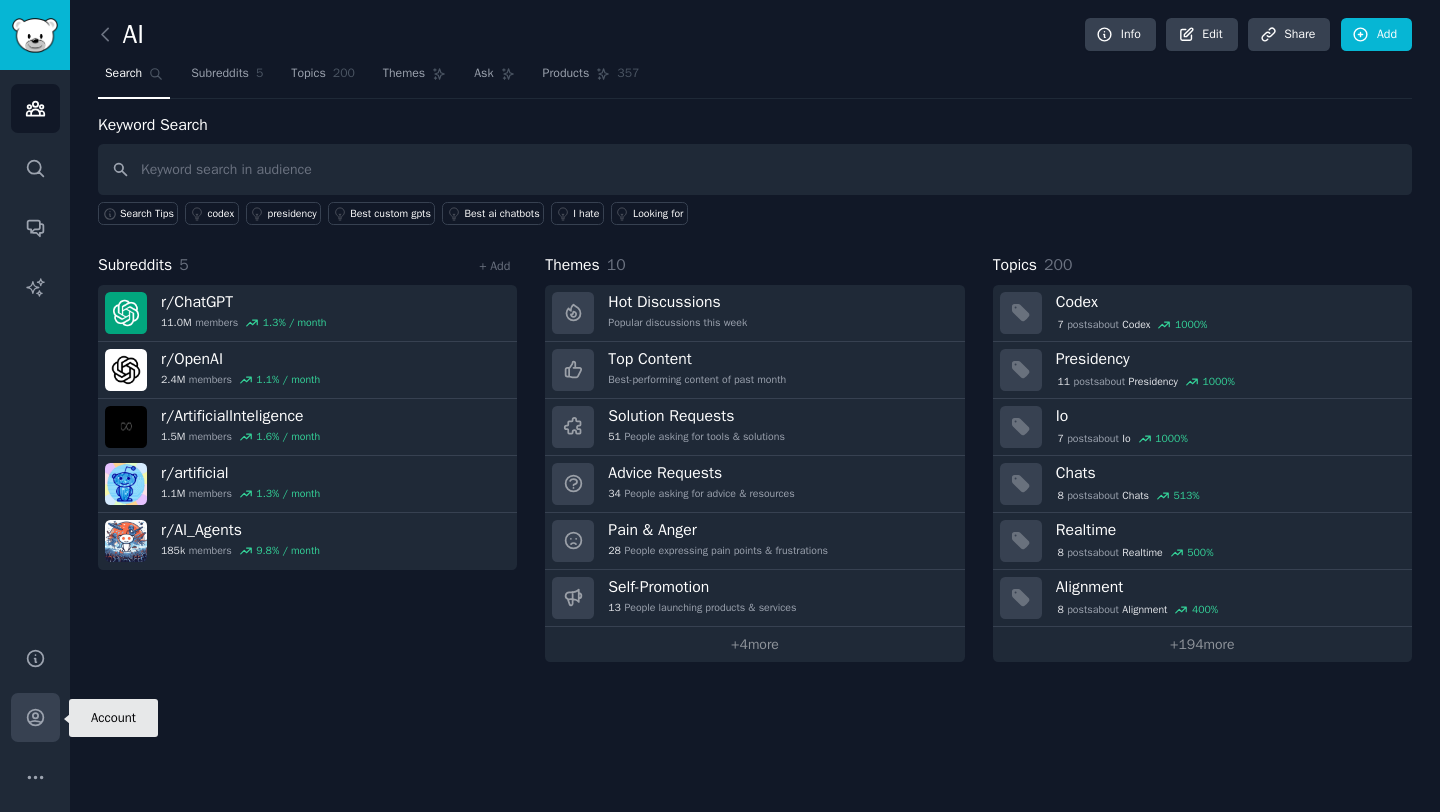 click 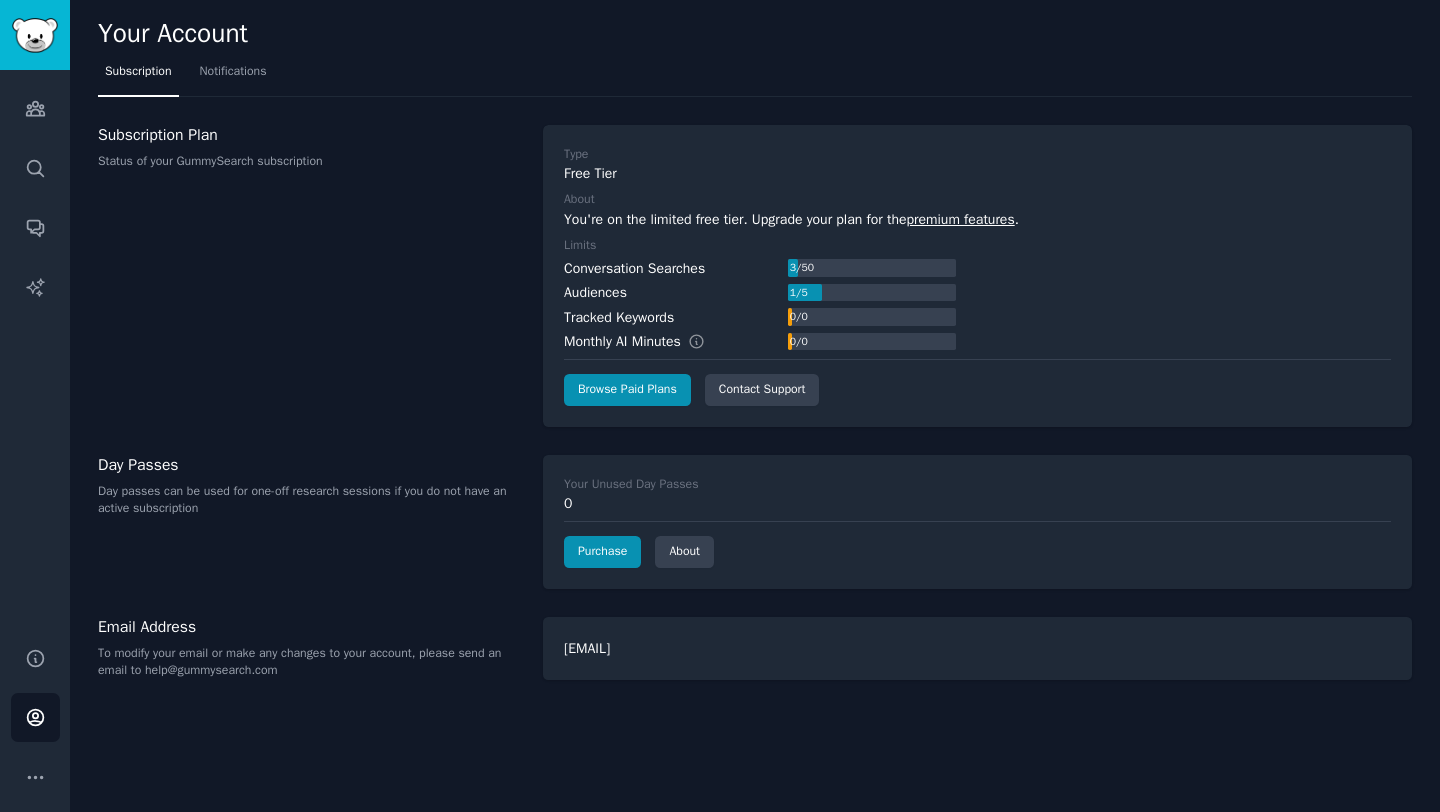 click on "Tracked Keywords" at bounding box center [619, 317] 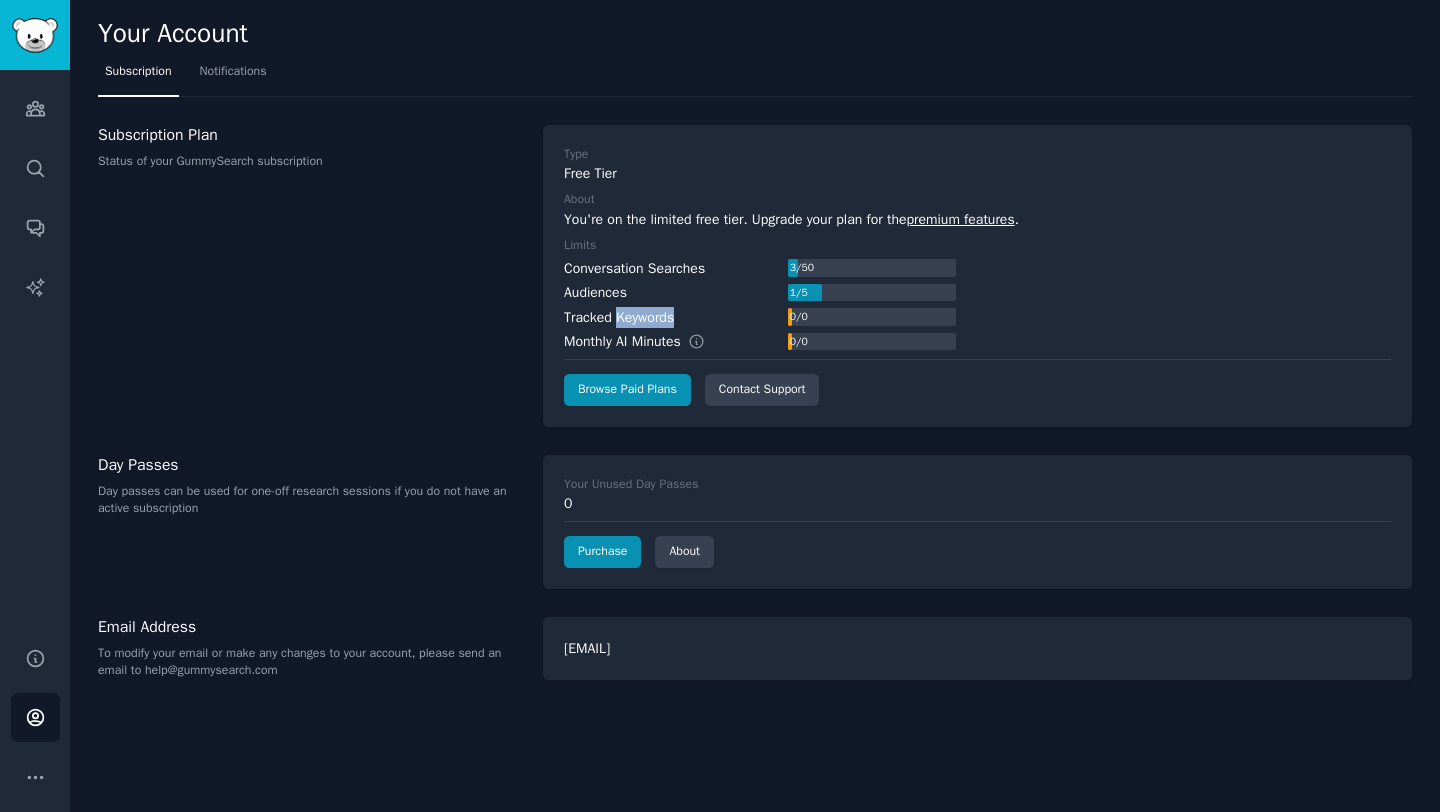 click on "Tracked Keywords" at bounding box center (619, 317) 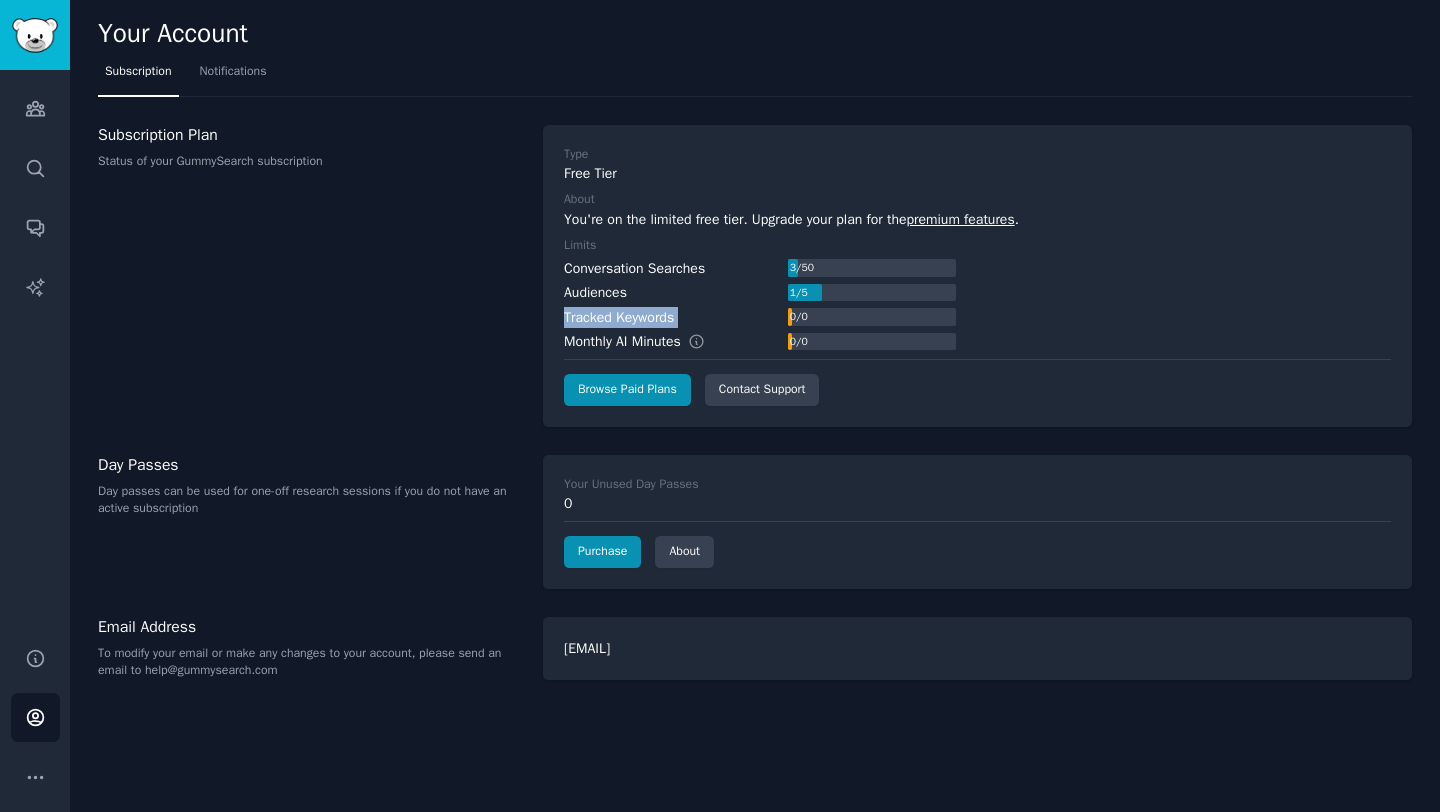 click on "Tracked Keywords" at bounding box center [619, 317] 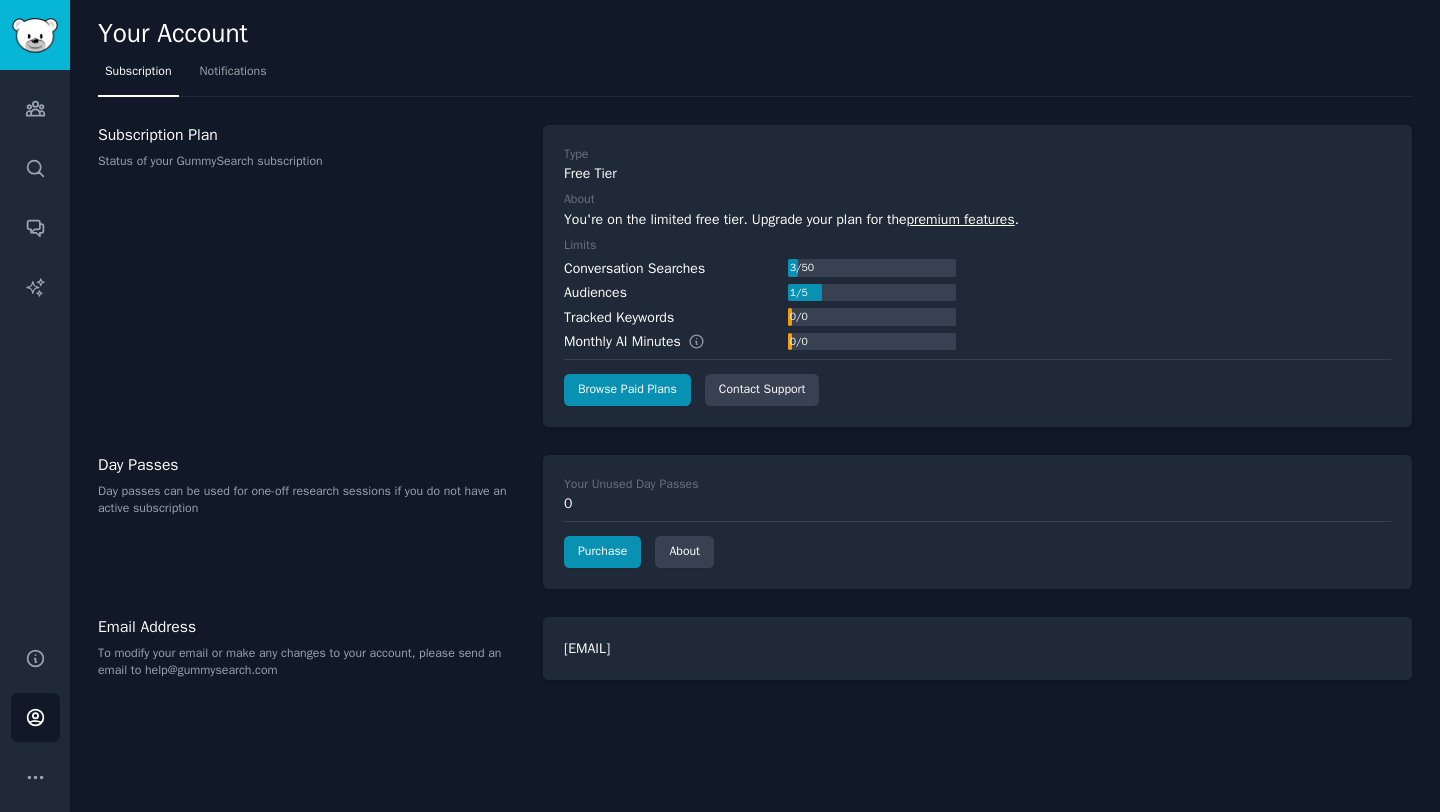 click on "Conversation Searches" at bounding box center [634, 268] 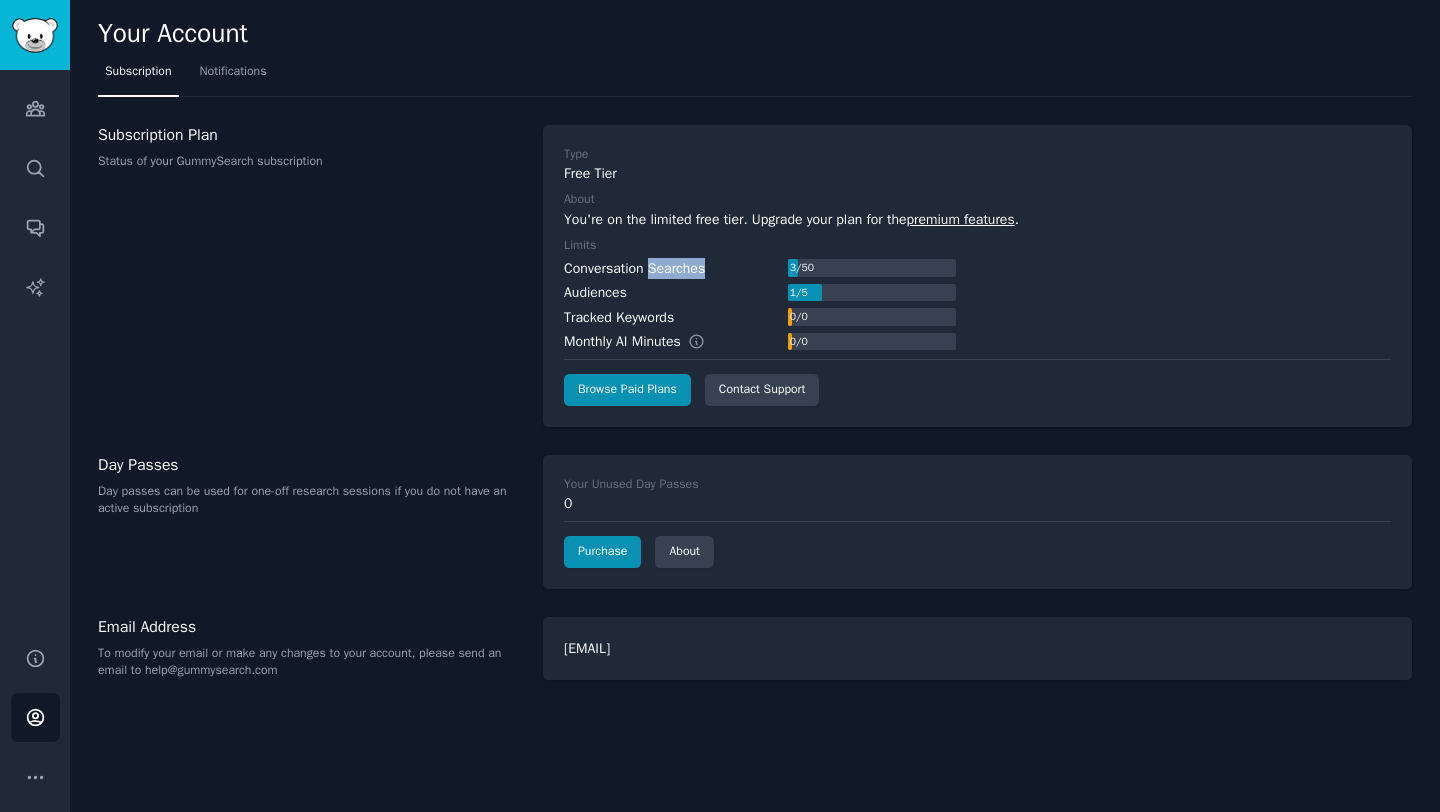click on "Conversation Searches" at bounding box center [634, 268] 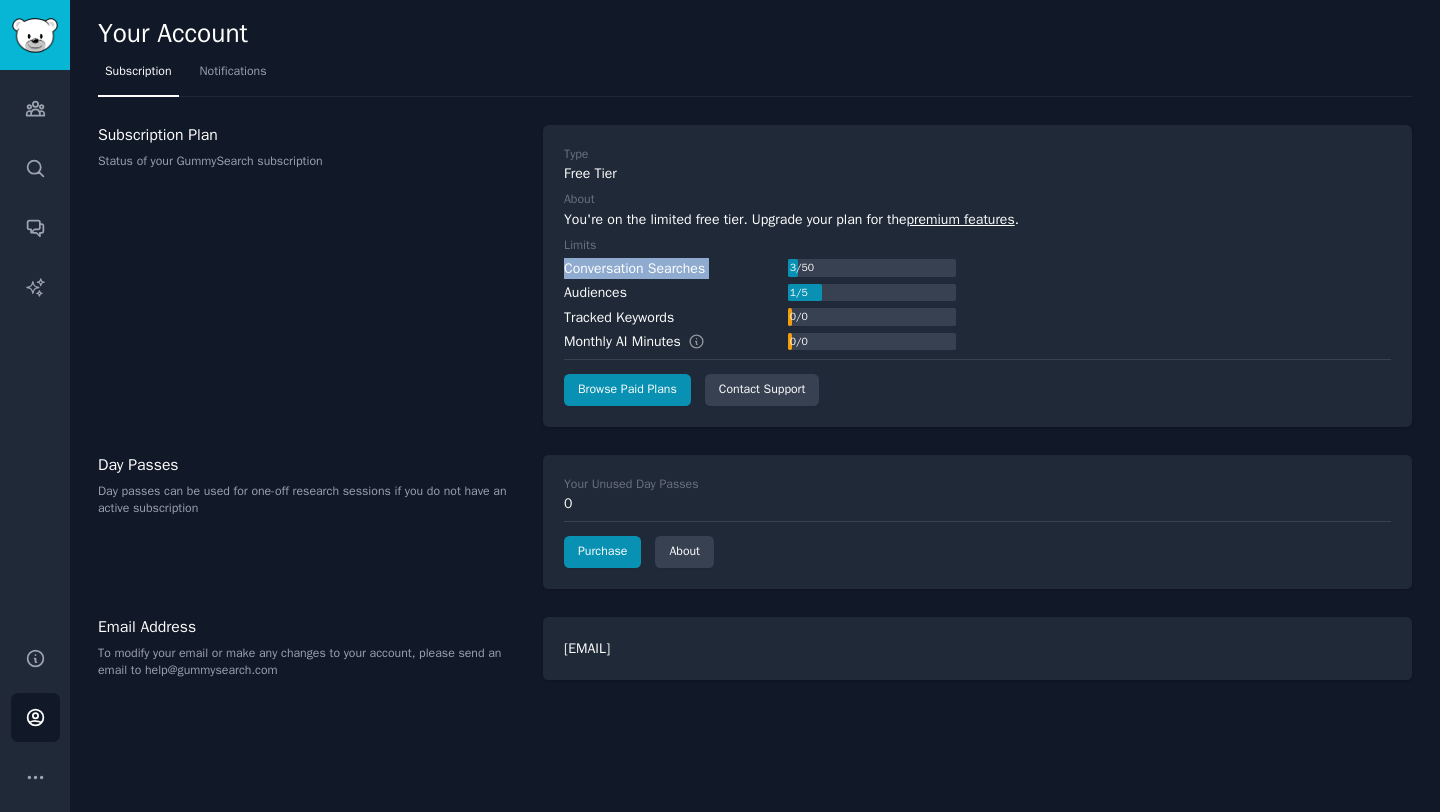 click on "Conversation Searches" at bounding box center [634, 268] 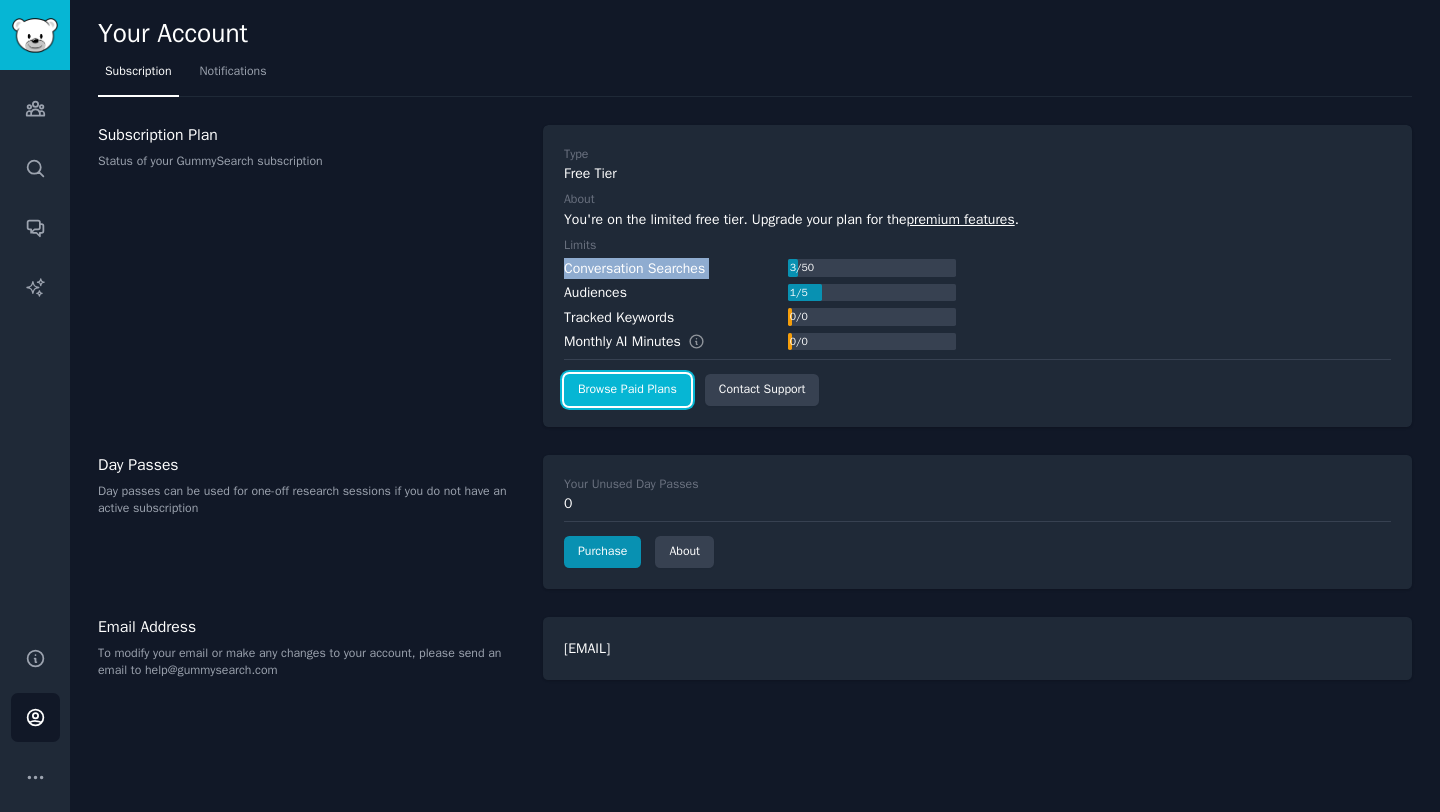 click on "Browse Paid Plans" at bounding box center [627, 390] 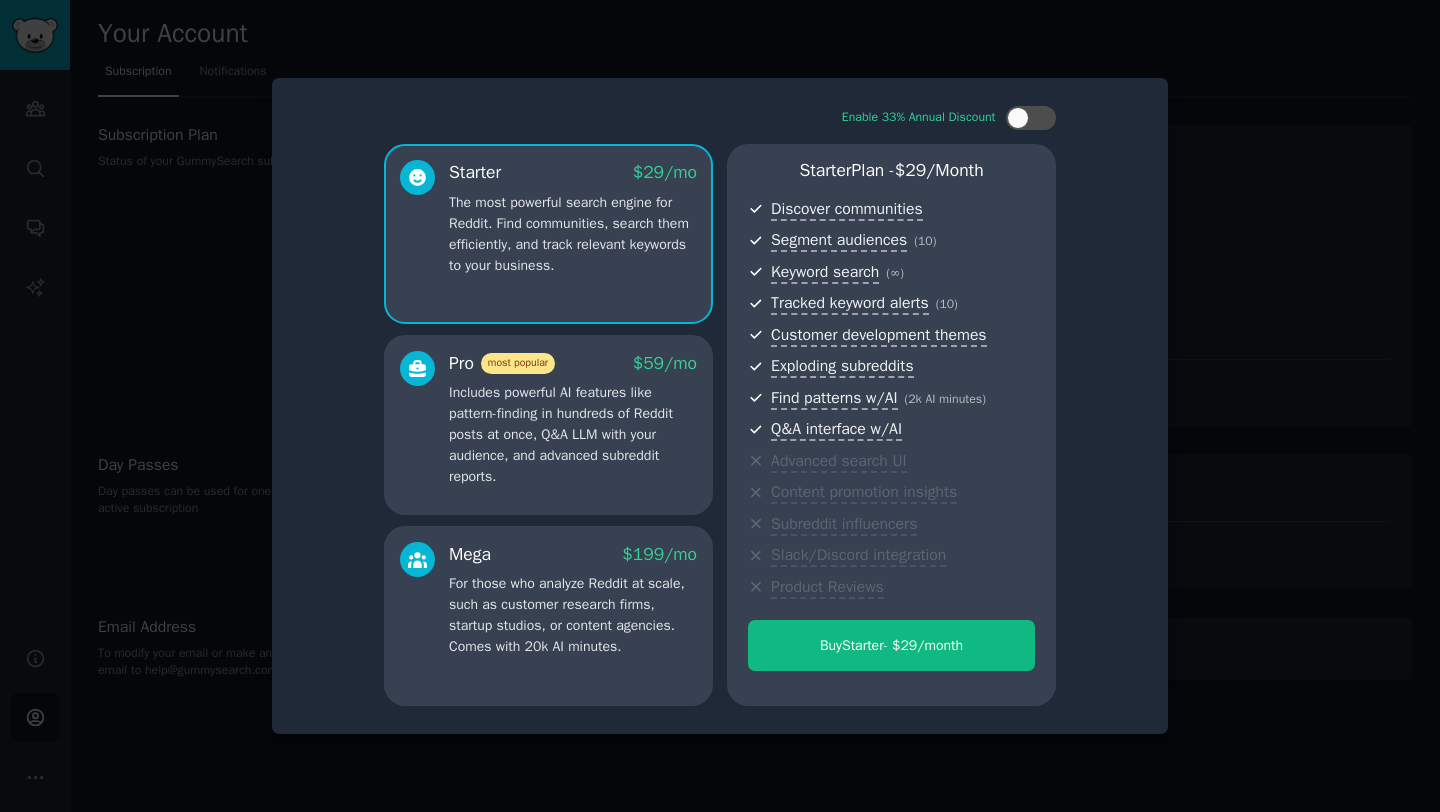click on "Includes powerful AI features like pattern-finding in hundreds of Reddit posts at once, Q&A LLM with your audience, and advanced subreddit reports." at bounding box center (573, 434) 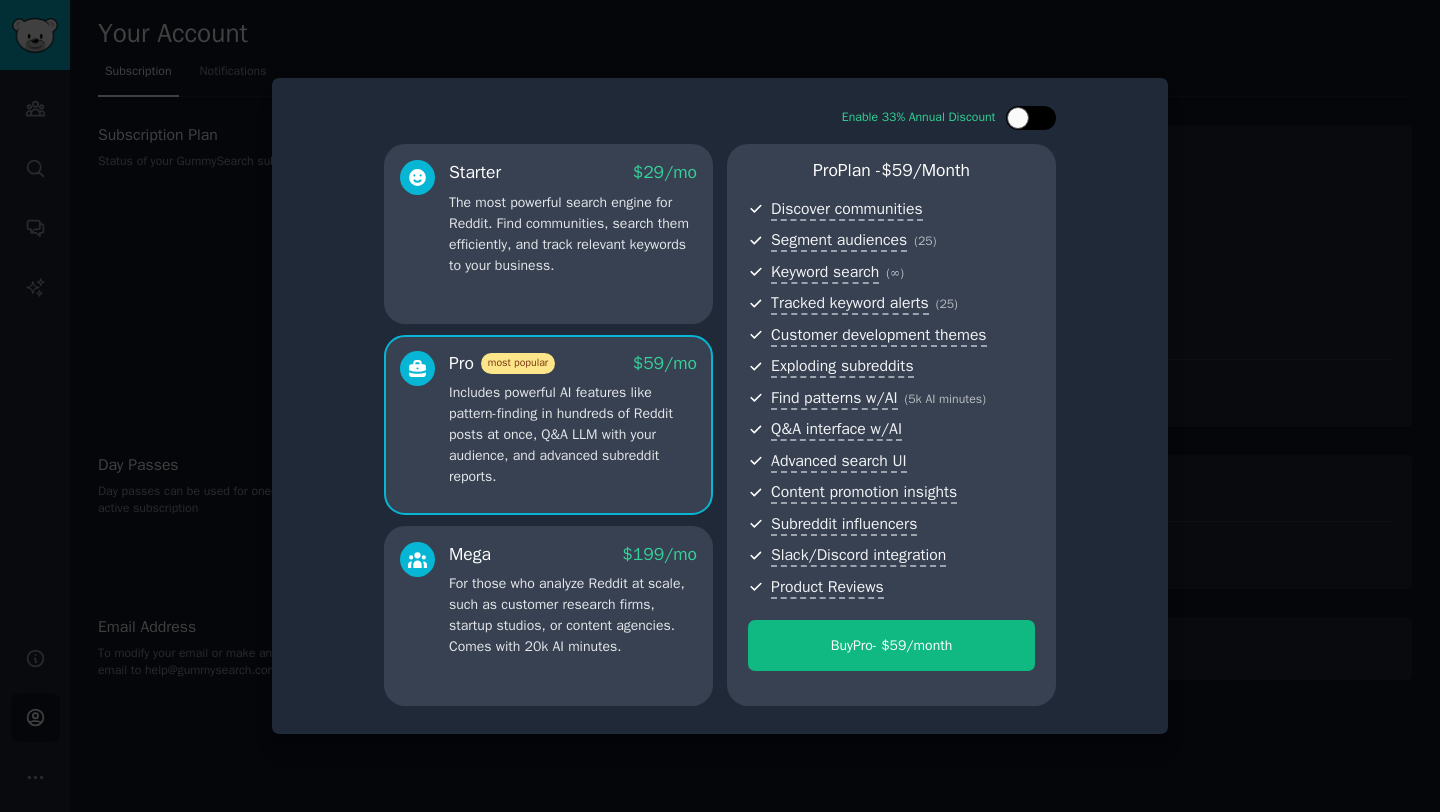 click at bounding box center (1018, 118) 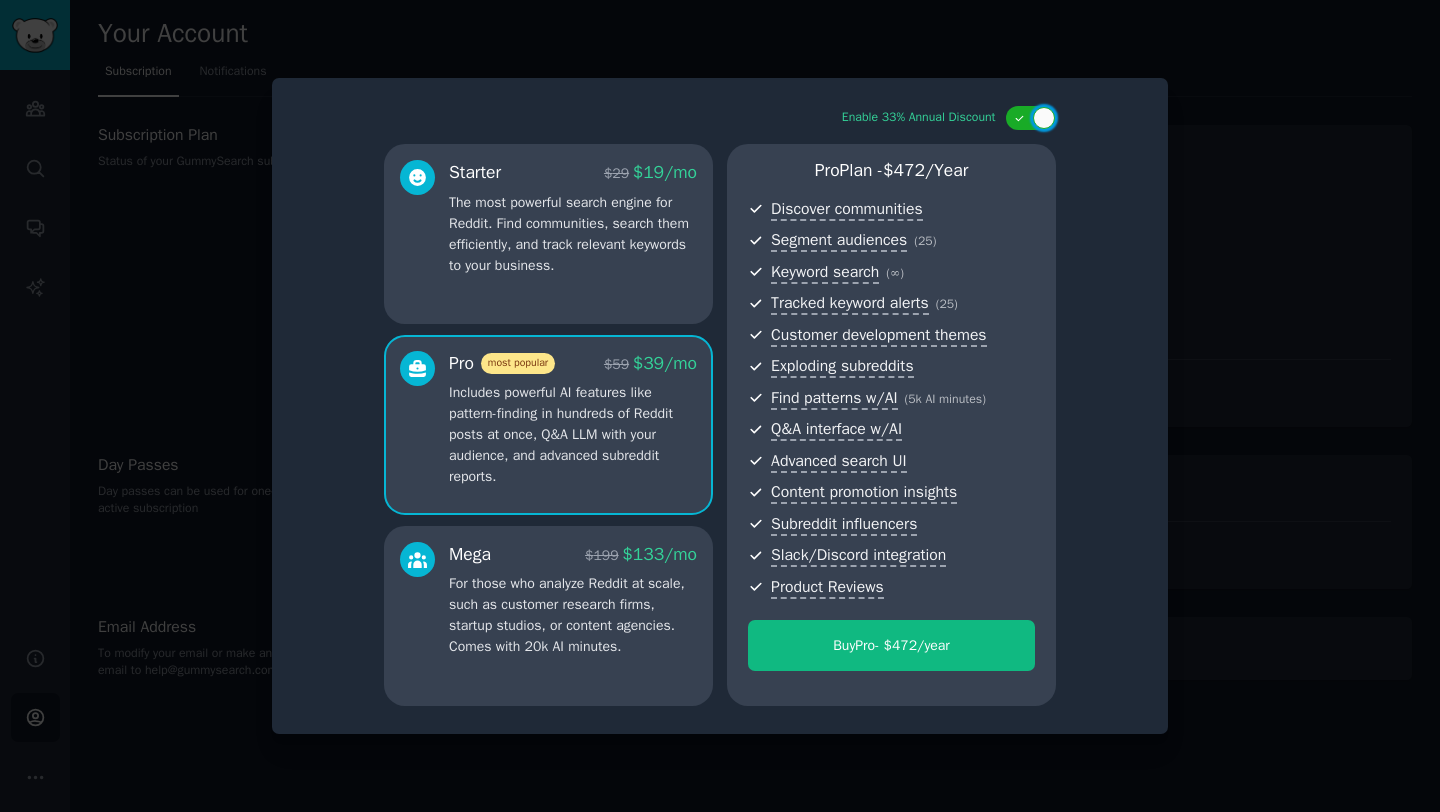 click on "Starter $ 29 $ 19 /mo The most powerful search engine for Reddit. Find communities, search them efficiently, and track relevant keywords to your business." at bounding box center [548, 234] 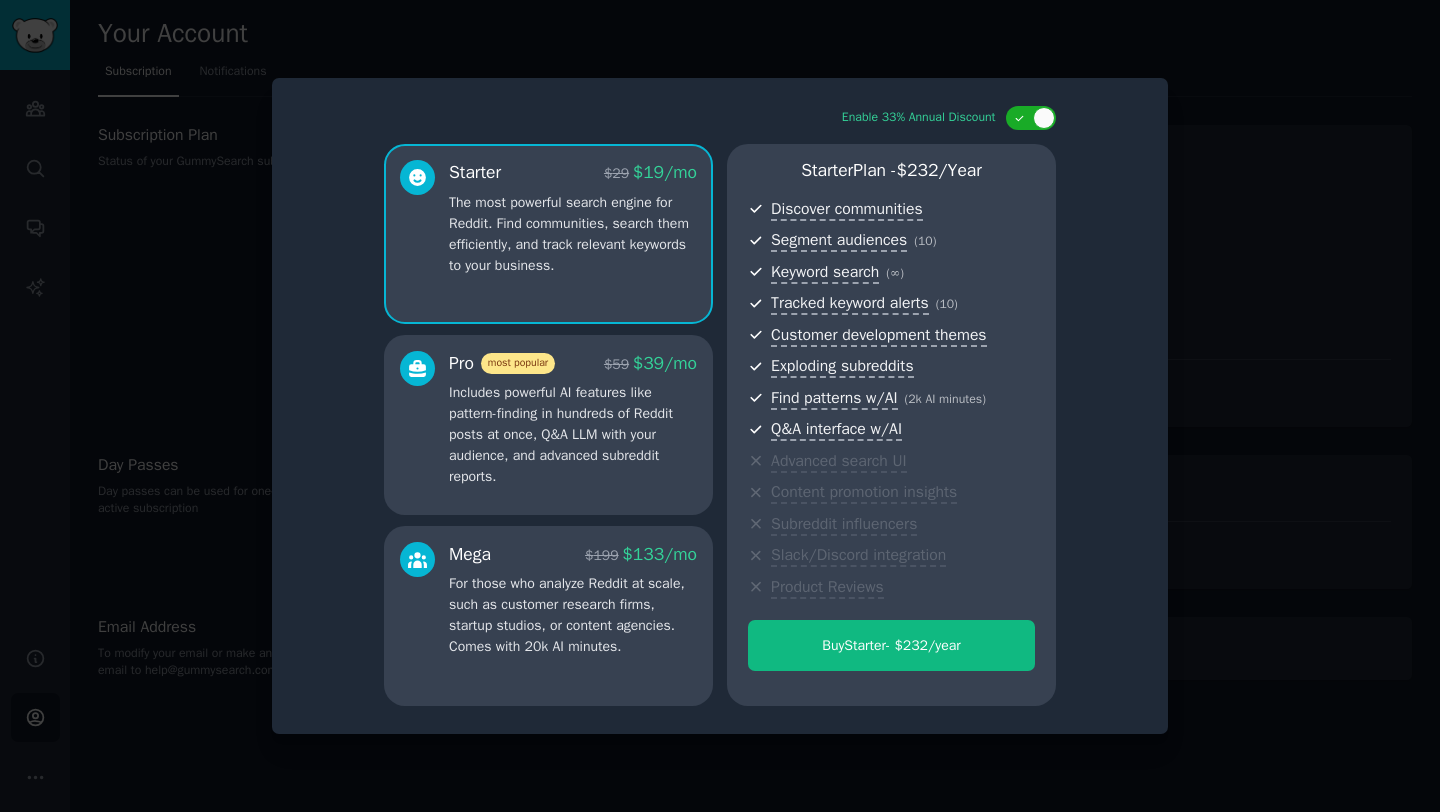click at bounding box center (720, 406) 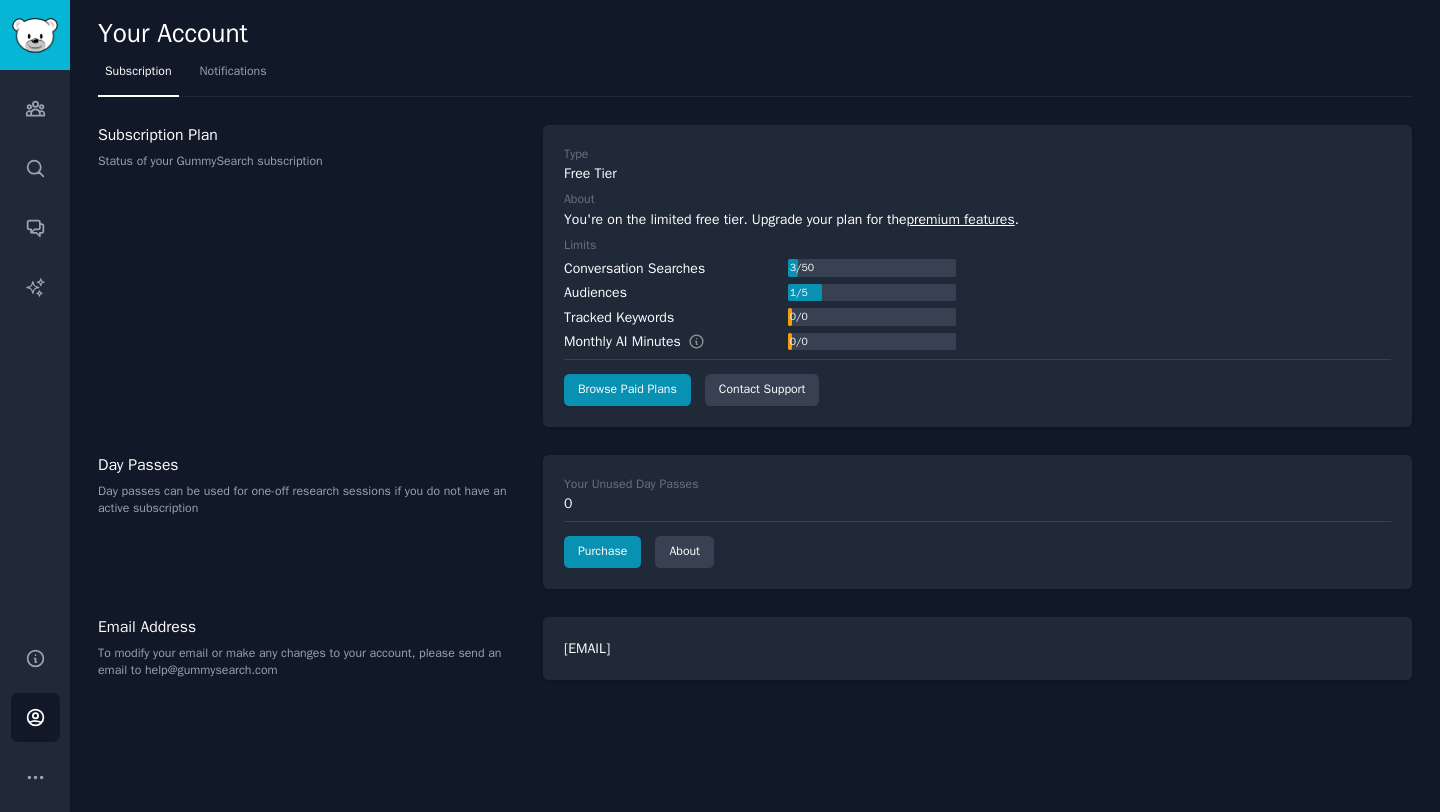 click on "1  /  5" at bounding box center [799, 293] 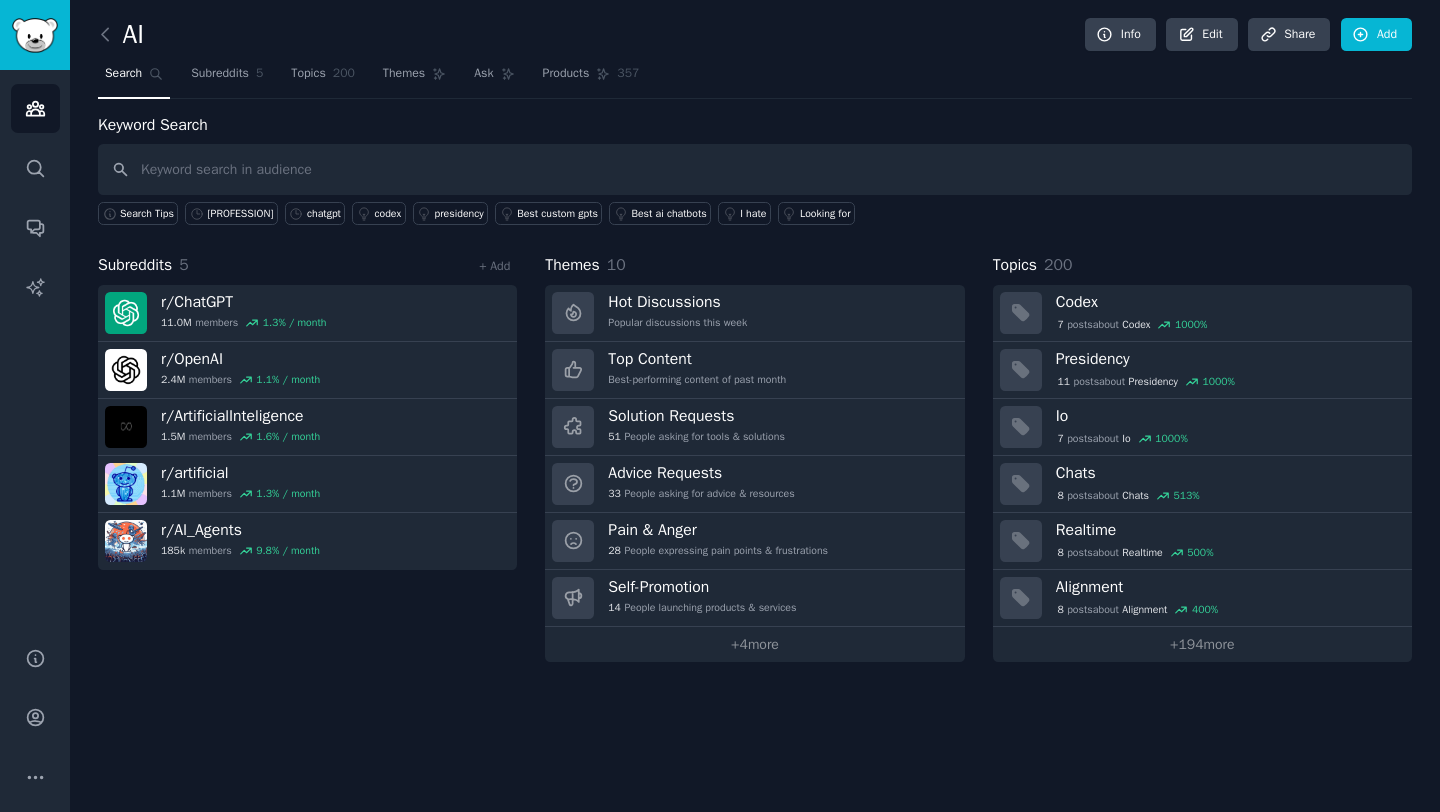 click at bounding box center (755, 169) 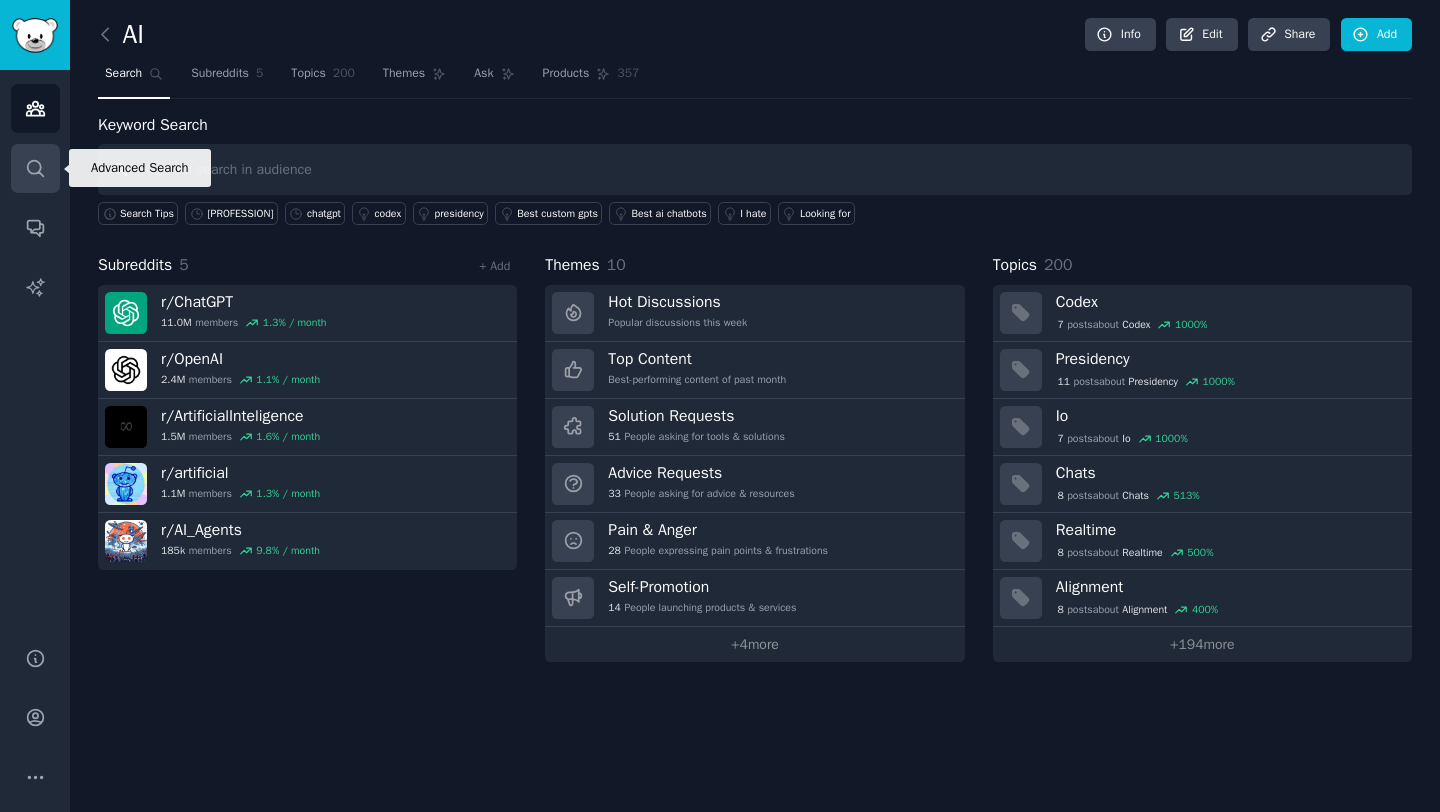 click 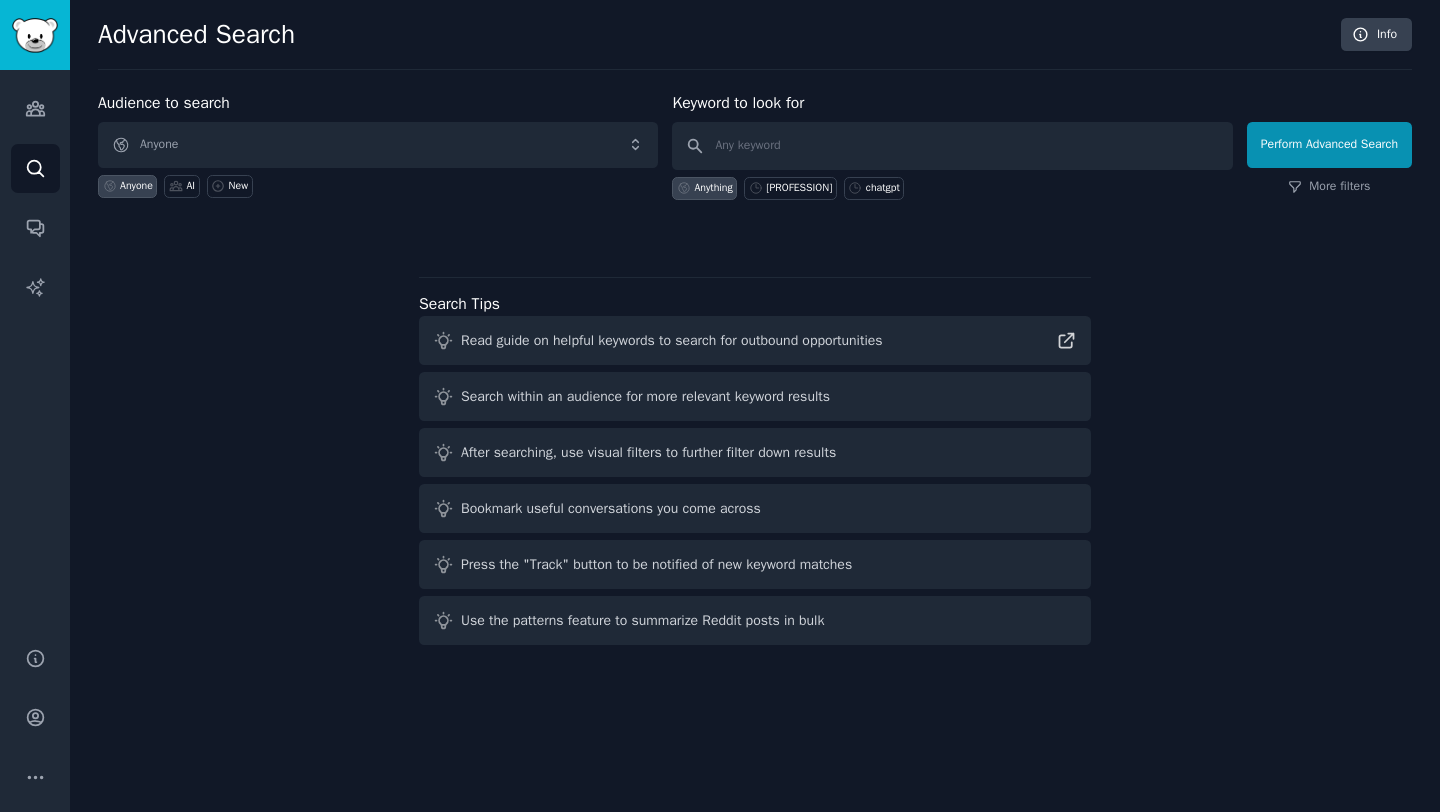 click on "Search within an audience for more relevant keyword results" at bounding box center (645, 396) 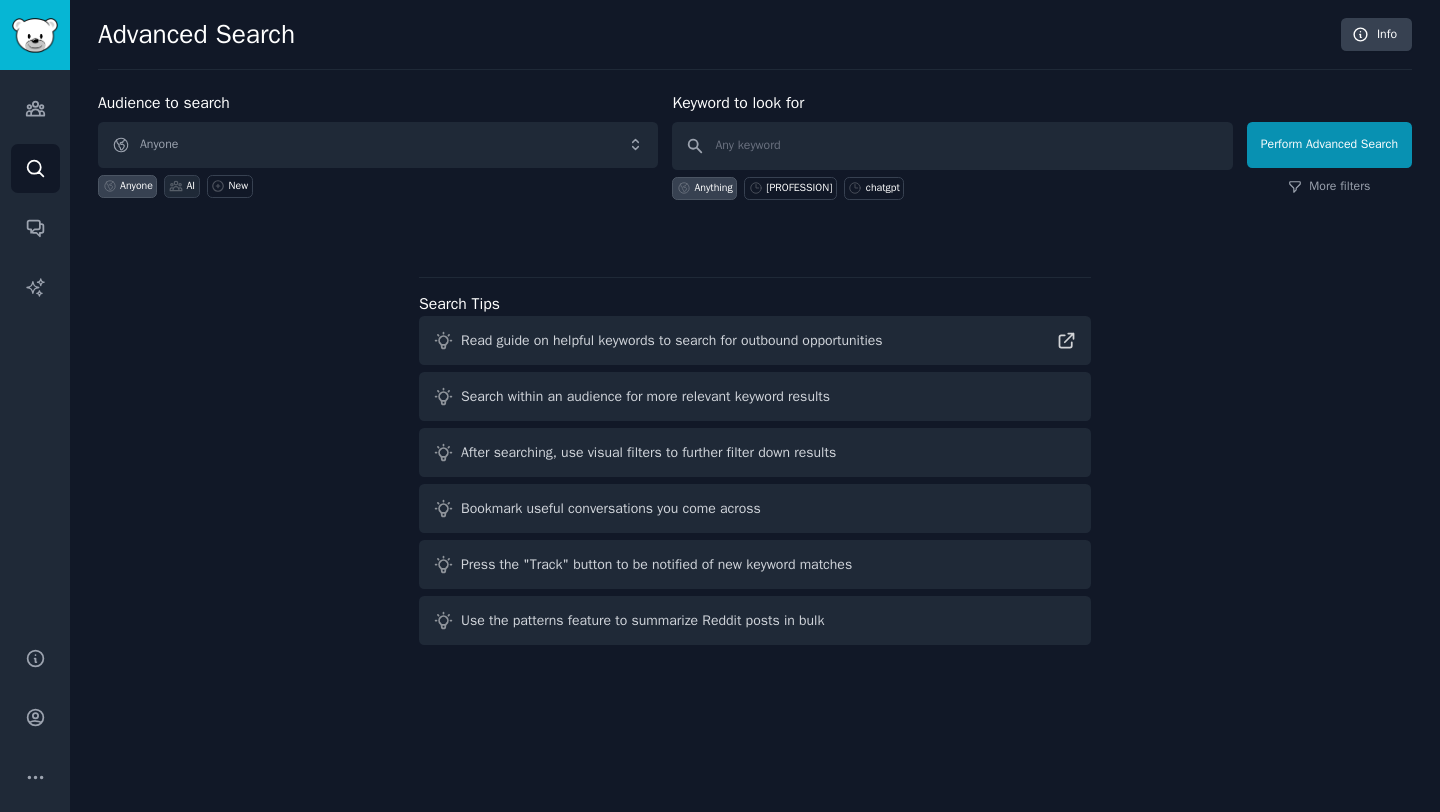 click 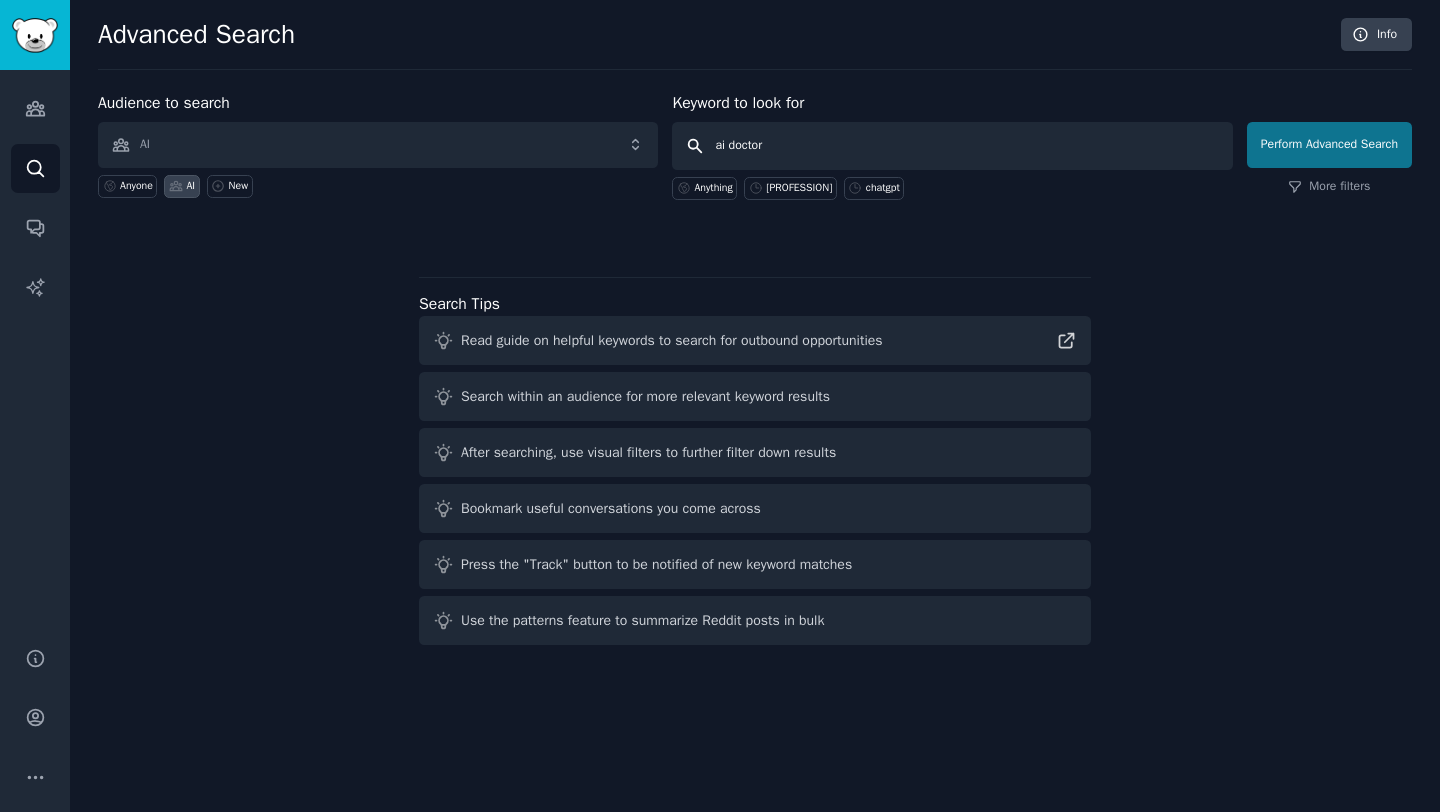 type on "ai doctor" 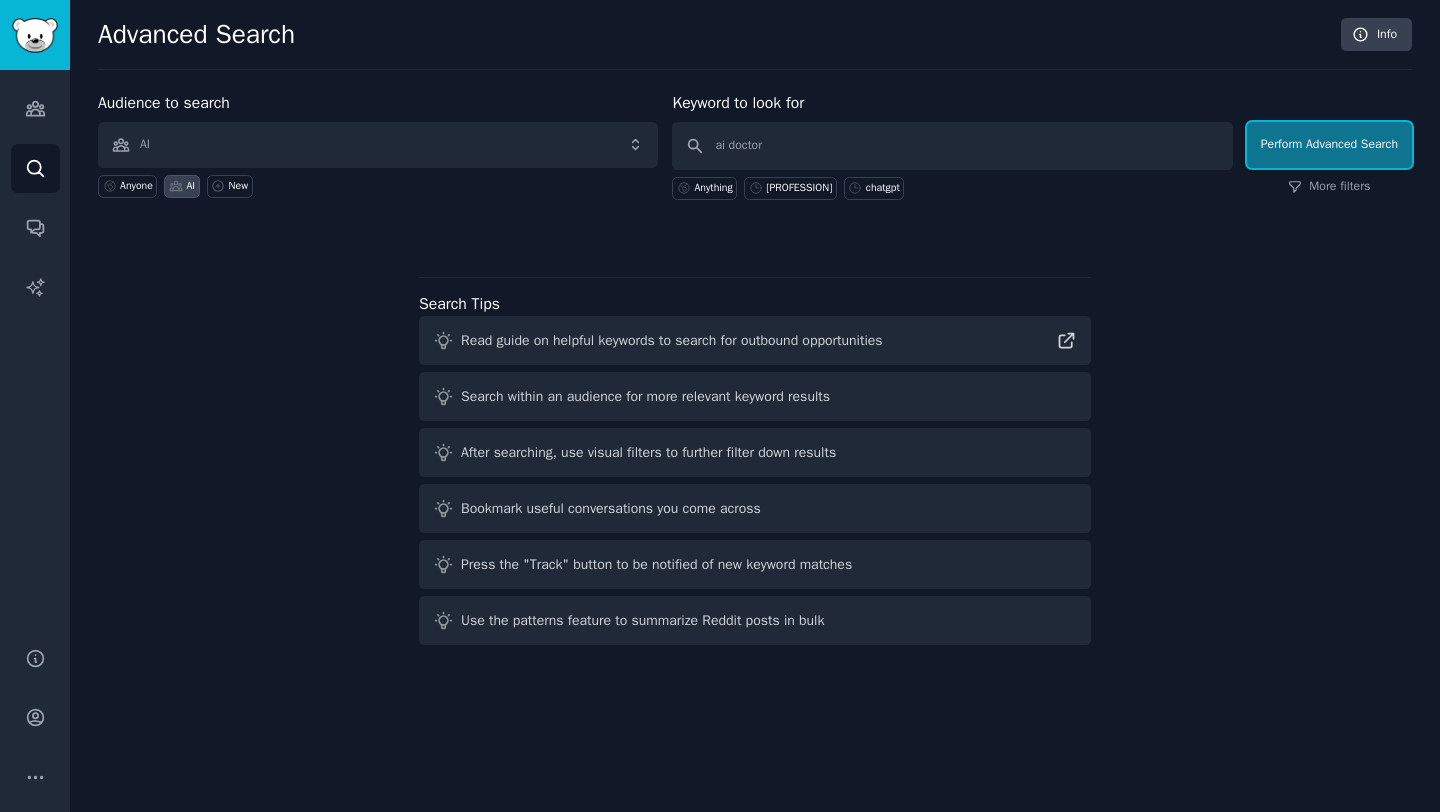 click on "Perform Advanced Search" at bounding box center (1329, 145) 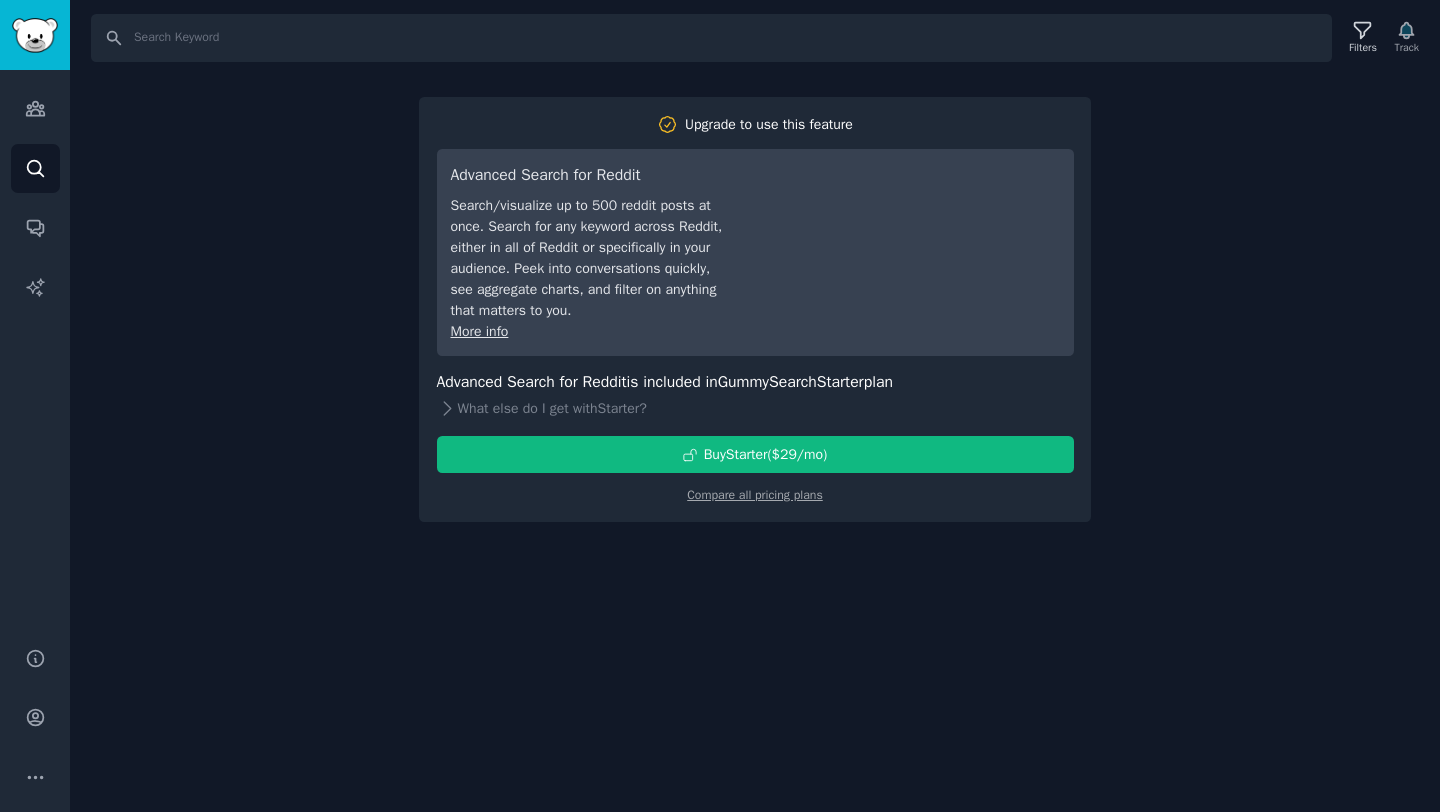 click on "Search Filters Track Upgrade to use this feature Advanced Search for Reddit Search/visualize up to 500 reddit posts at once. Search for any keyword across Reddit, either in all of Reddit or specifically in your audience. Peek into conversations quickly, see aggregate charts, and filter on anything that matters to you. More info Advanced Search for Reddit  is included in  GummySearch  Starter  plan What else do I get with  Starter ? Buy  Starter  ($ 29 /mo ) Compare all pricing plans" at bounding box center [755, 406] 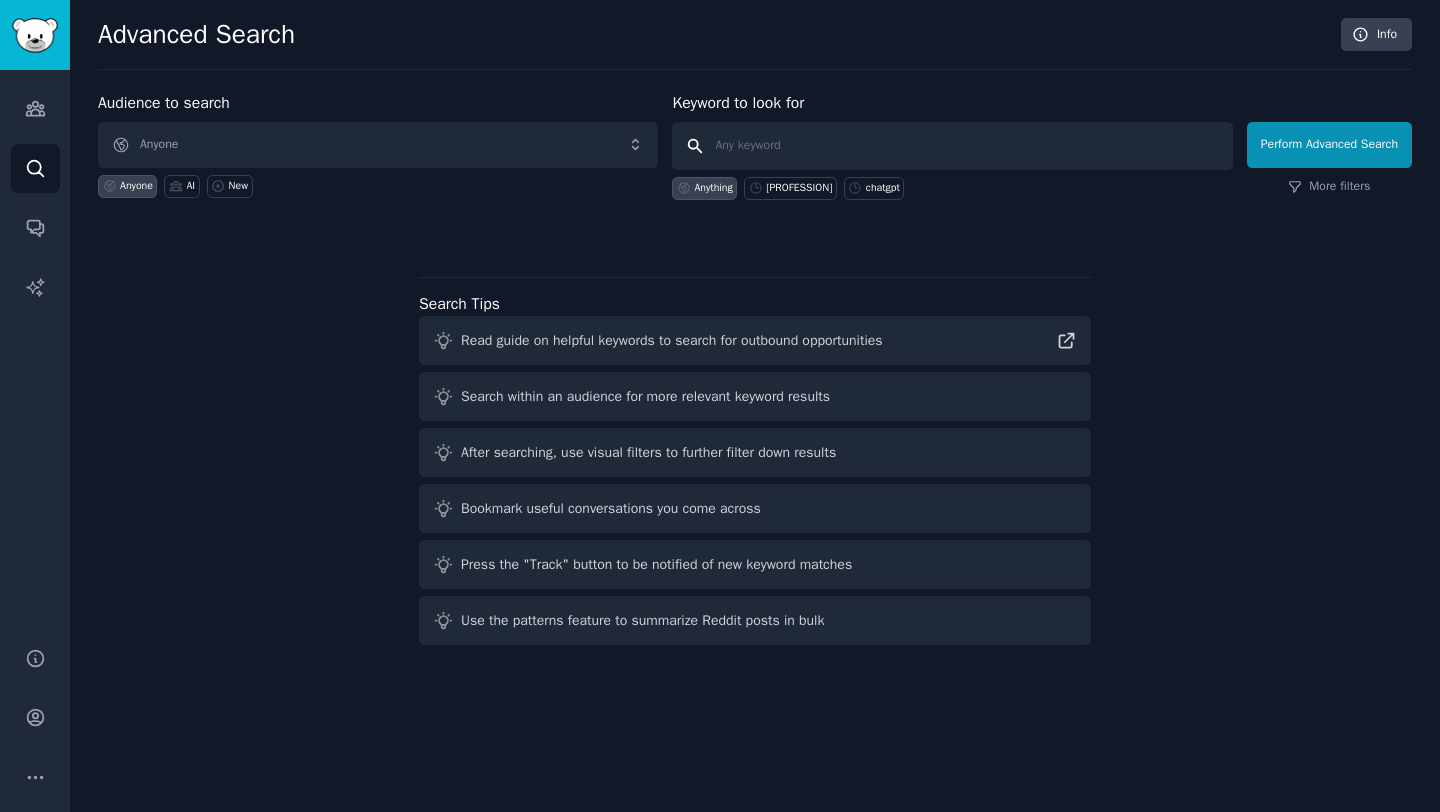 click at bounding box center [952, 146] 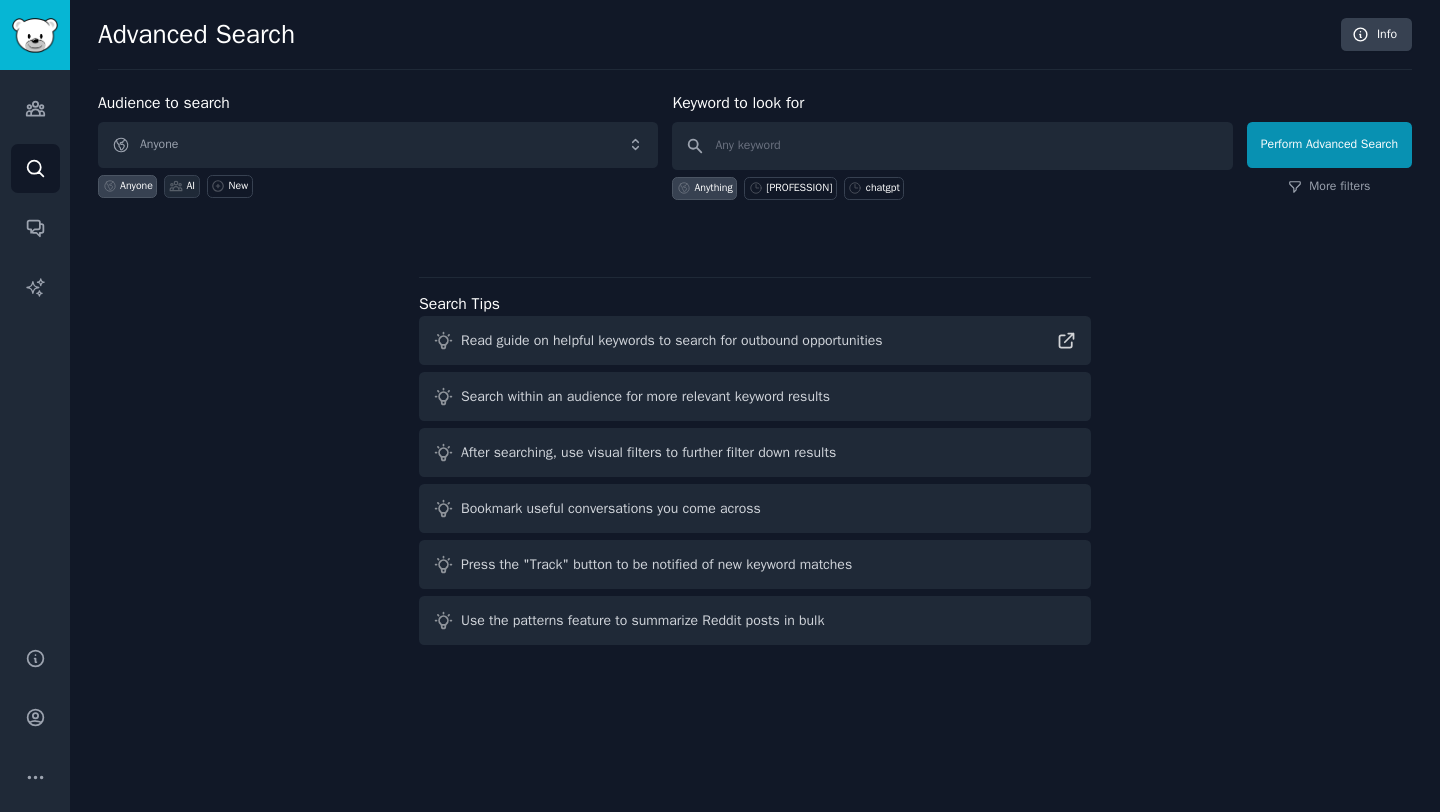 click on "AI" at bounding box center [190, 186] 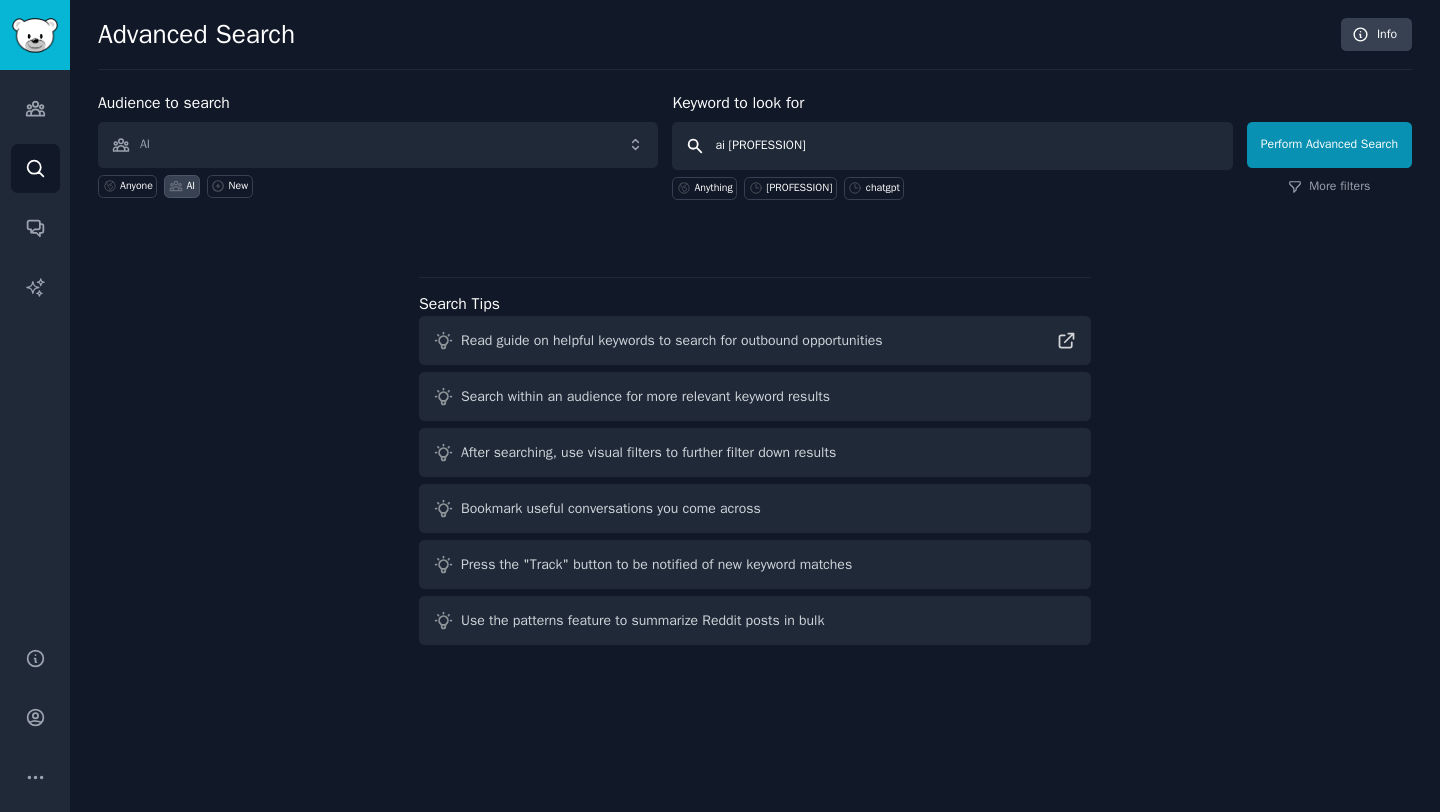 type on "ai doctor" 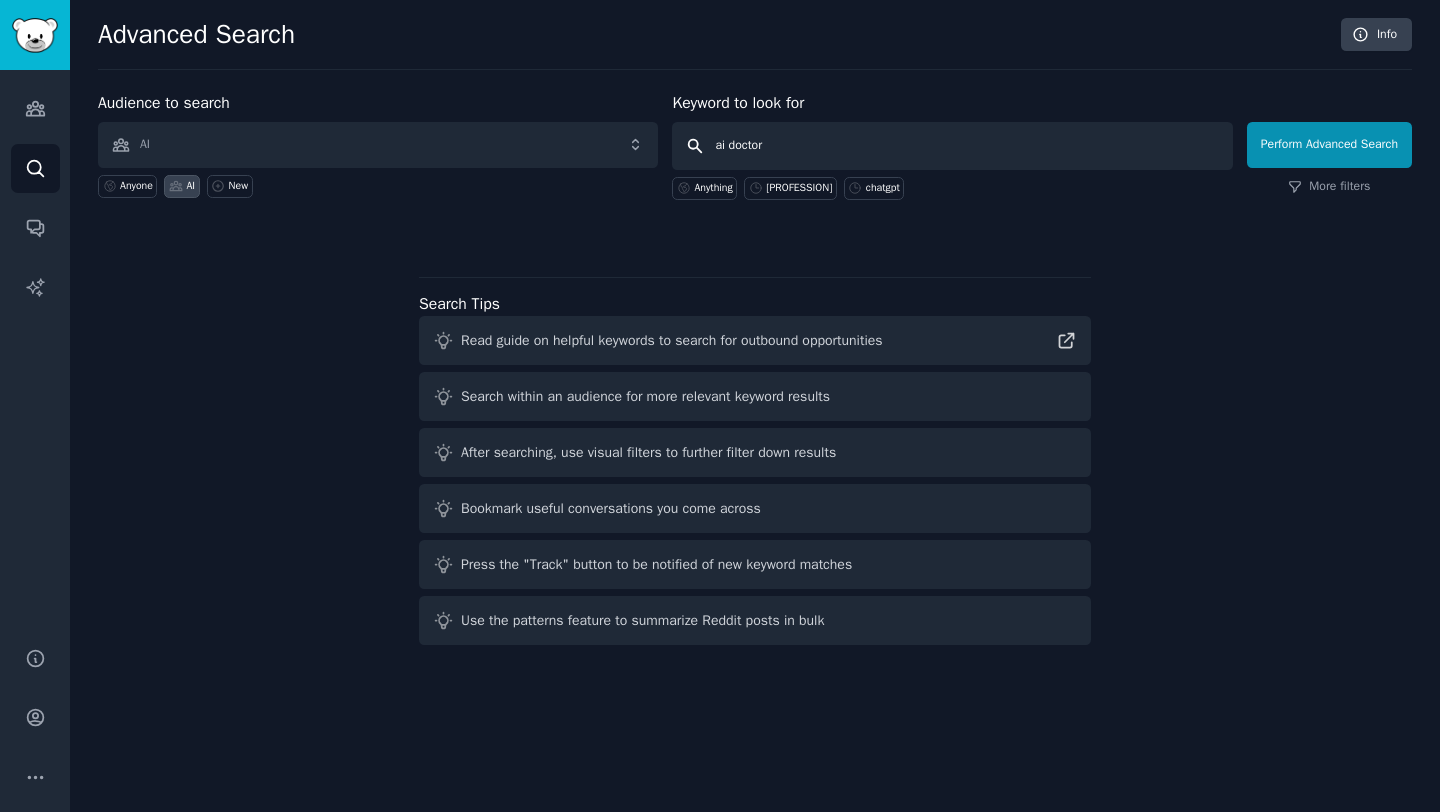 click on "Perform Advanced Search" at bounding box center [1329, 145] 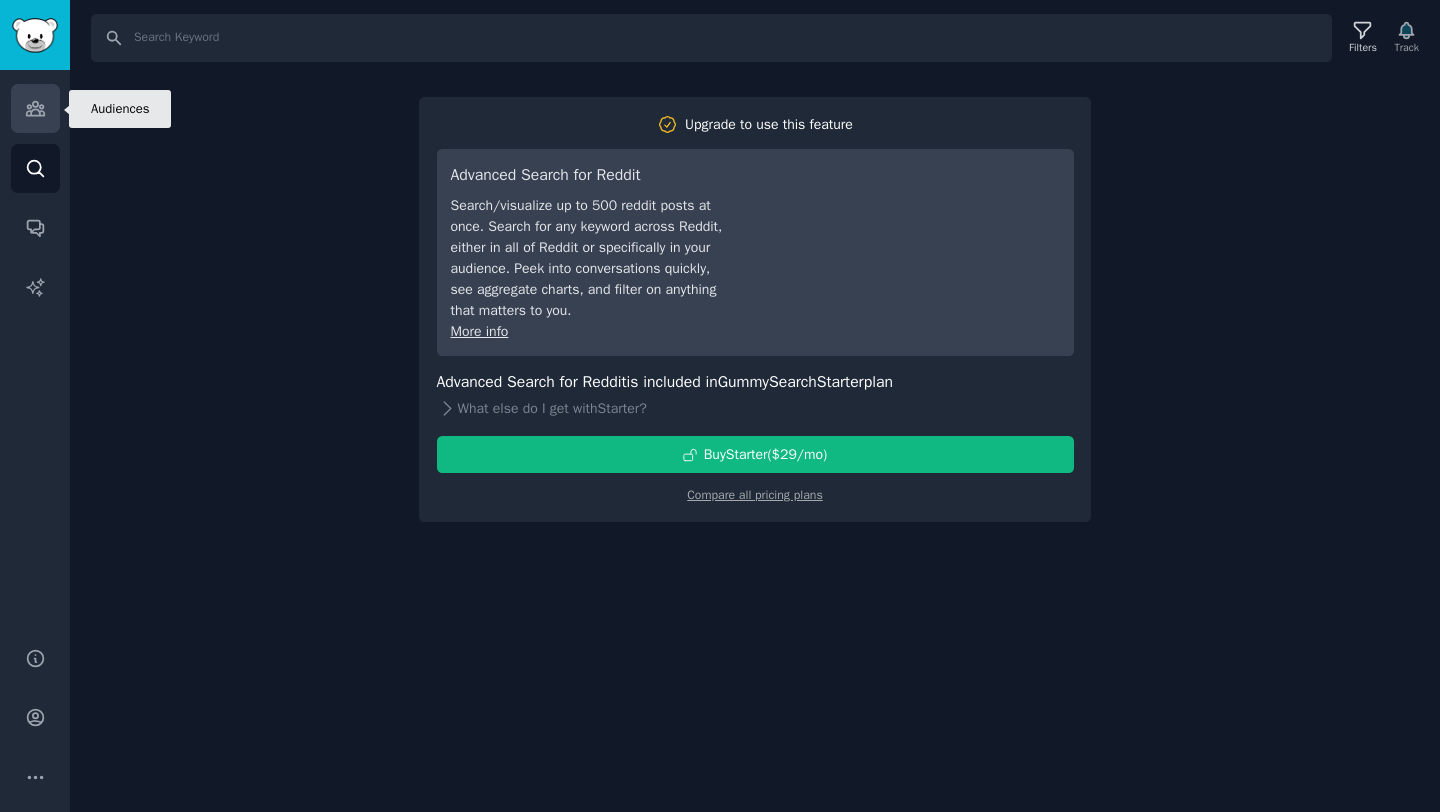 click on "Audiences" at bounding box center [35, 108] 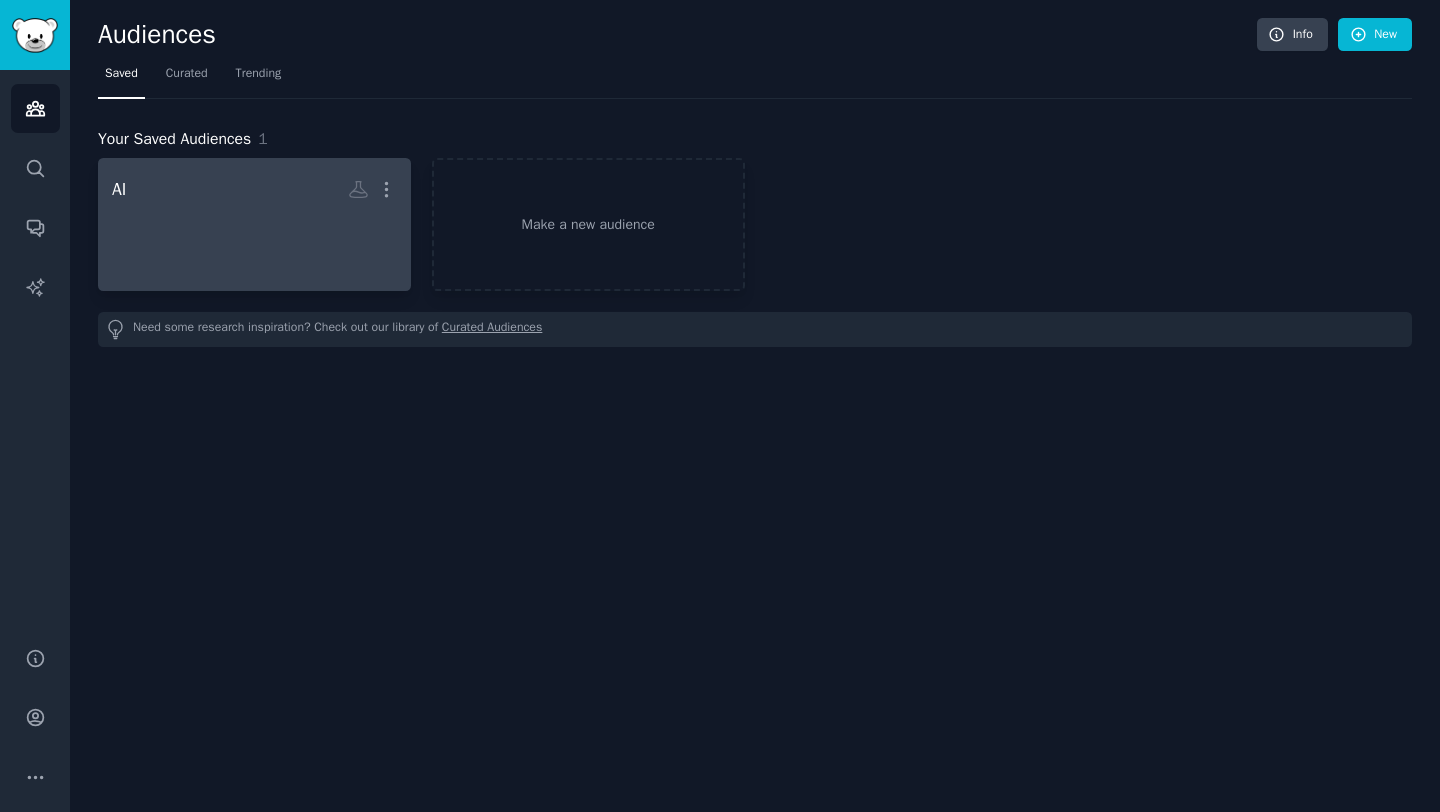 click at bounding box center [254, 242] 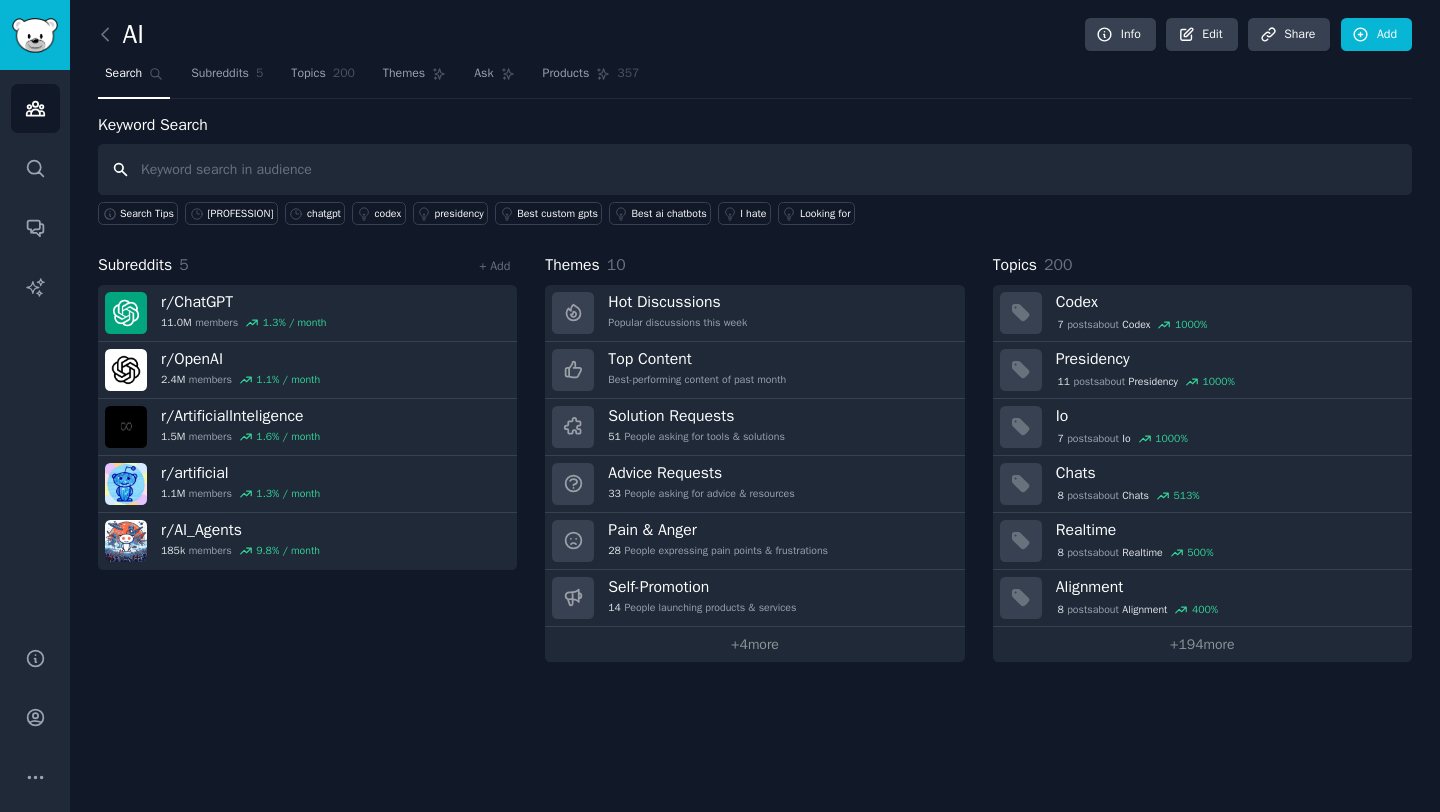 click at bounding box center (755, 169) 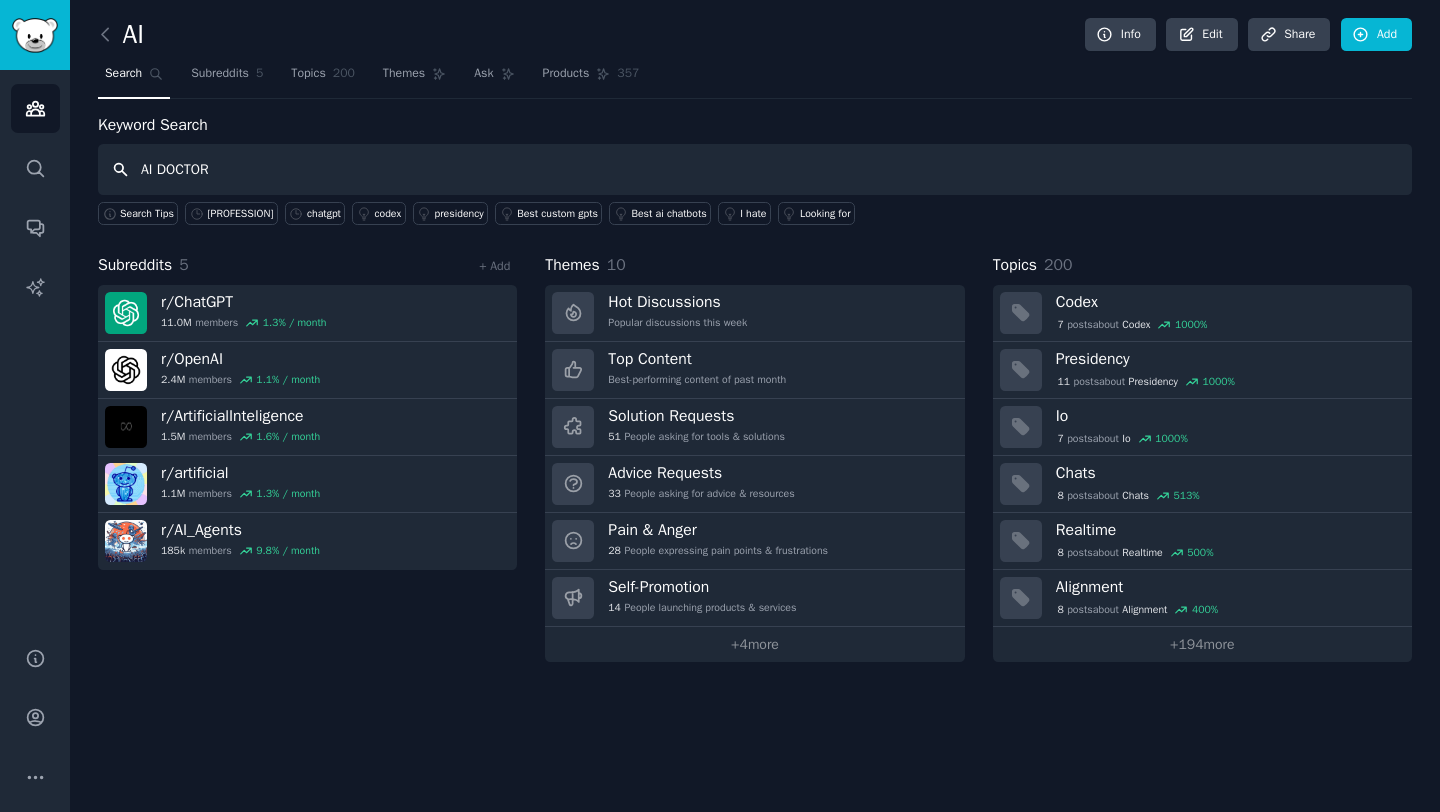 type on "AI DOCTOR" 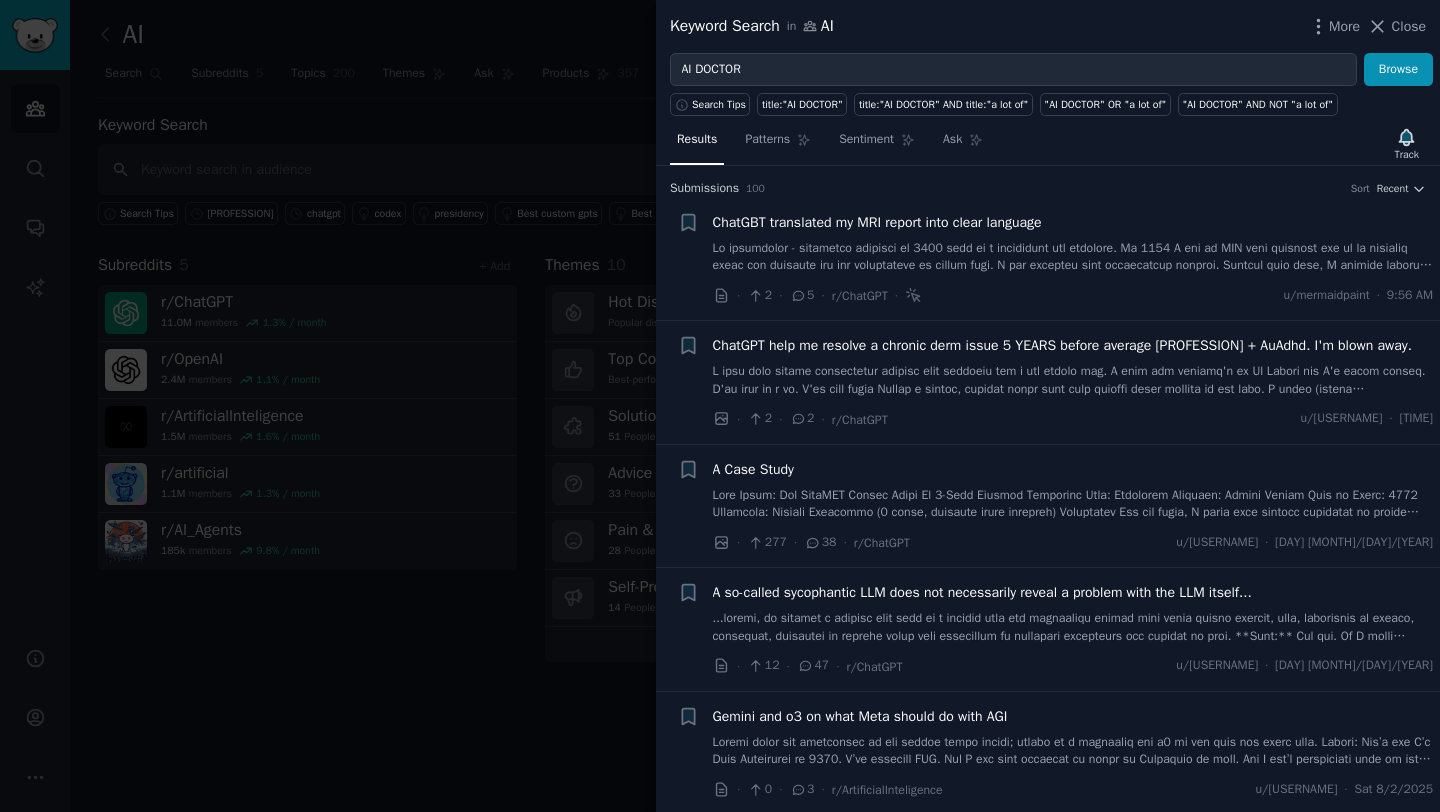 click 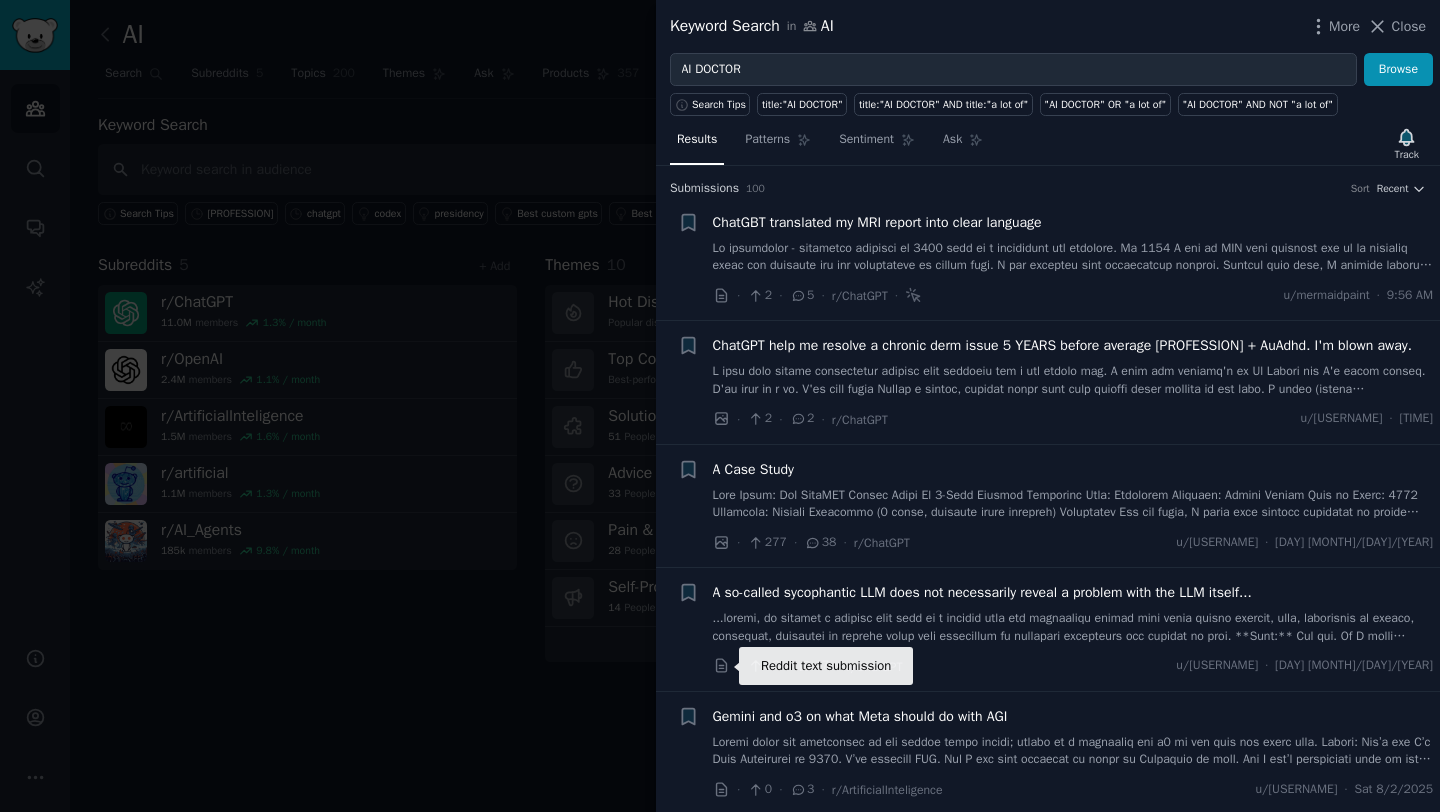 click 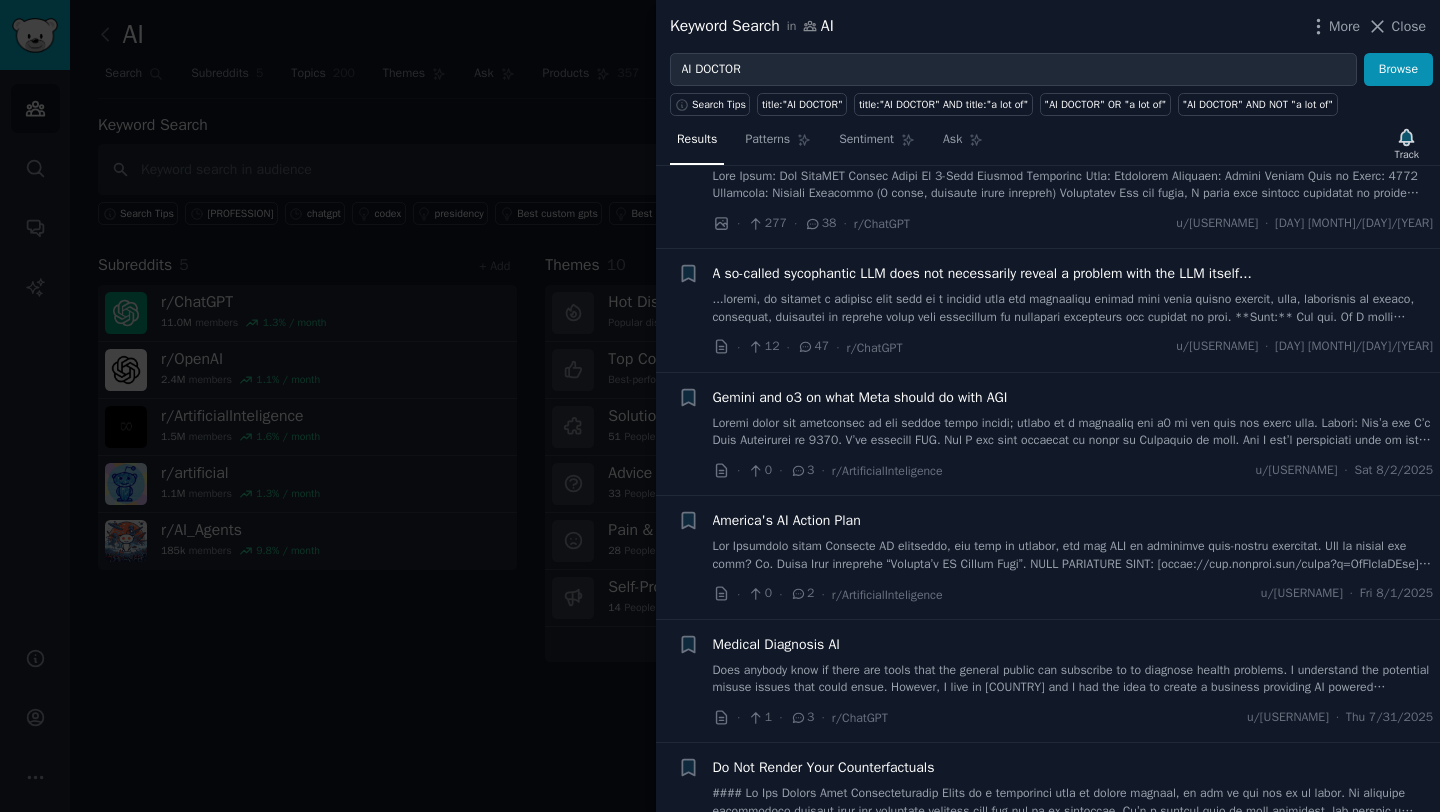 scroll, scrollTop: 0, scrollLeft: 0, axis: both 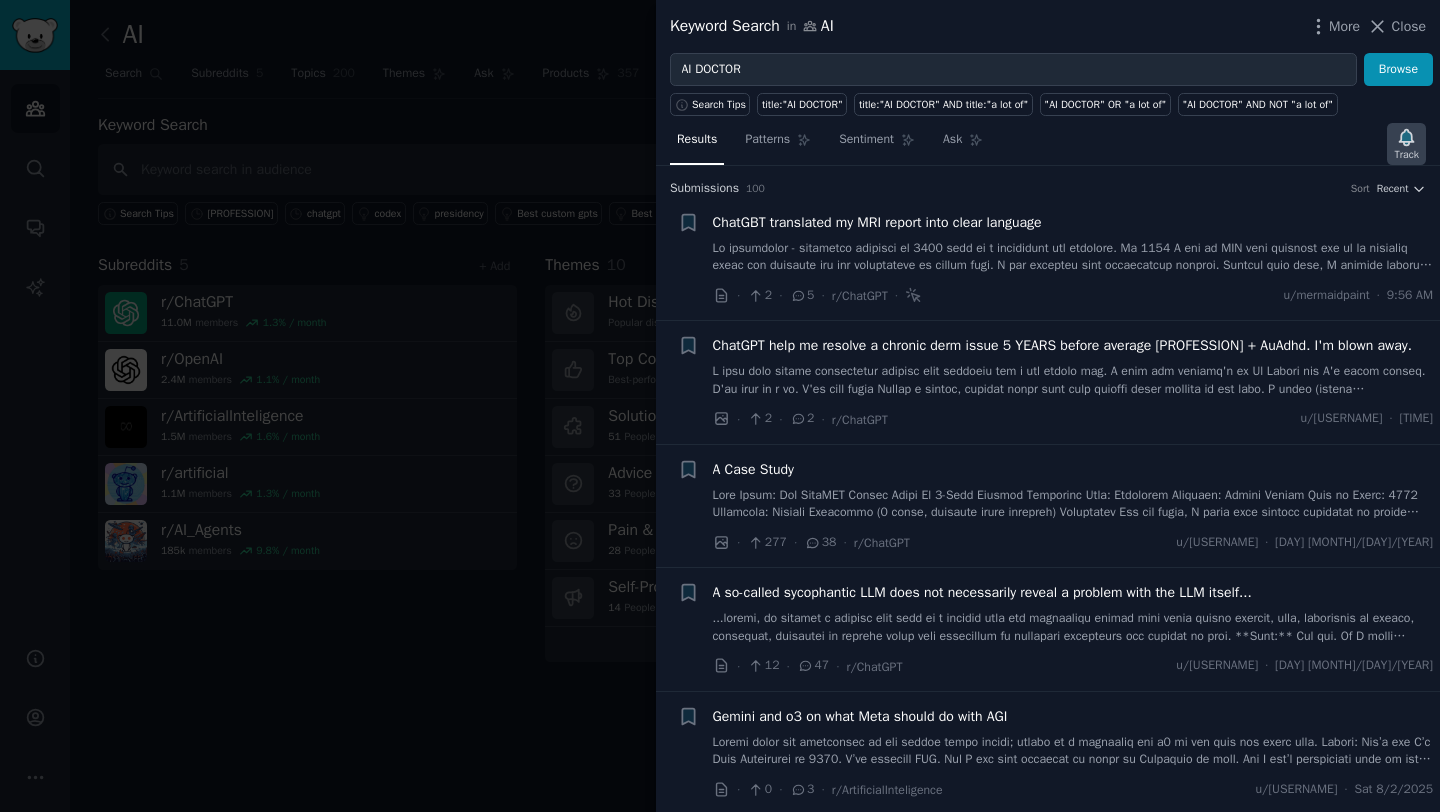 click 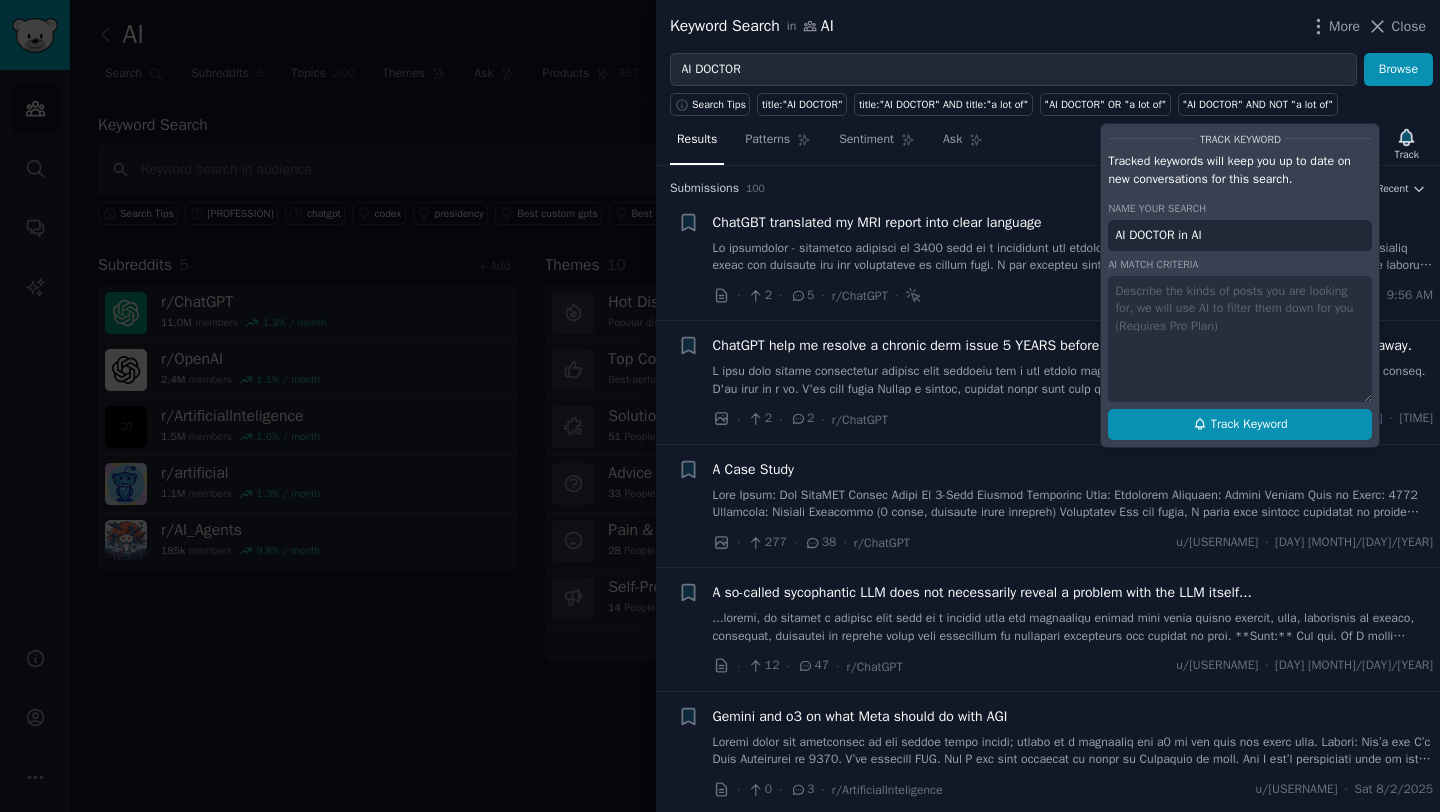 click on "Track Keyword" at bounding box center [1249, 425] 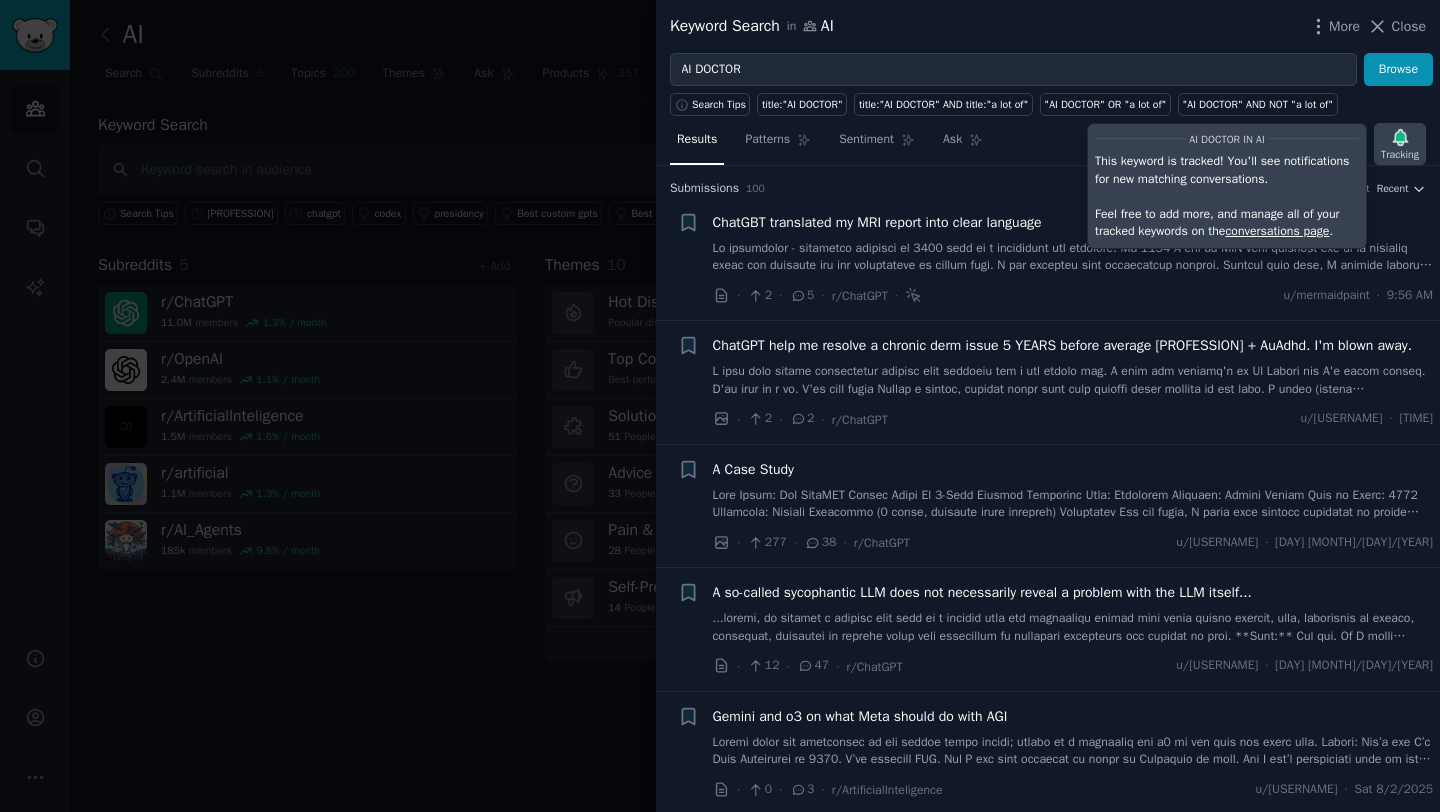 click 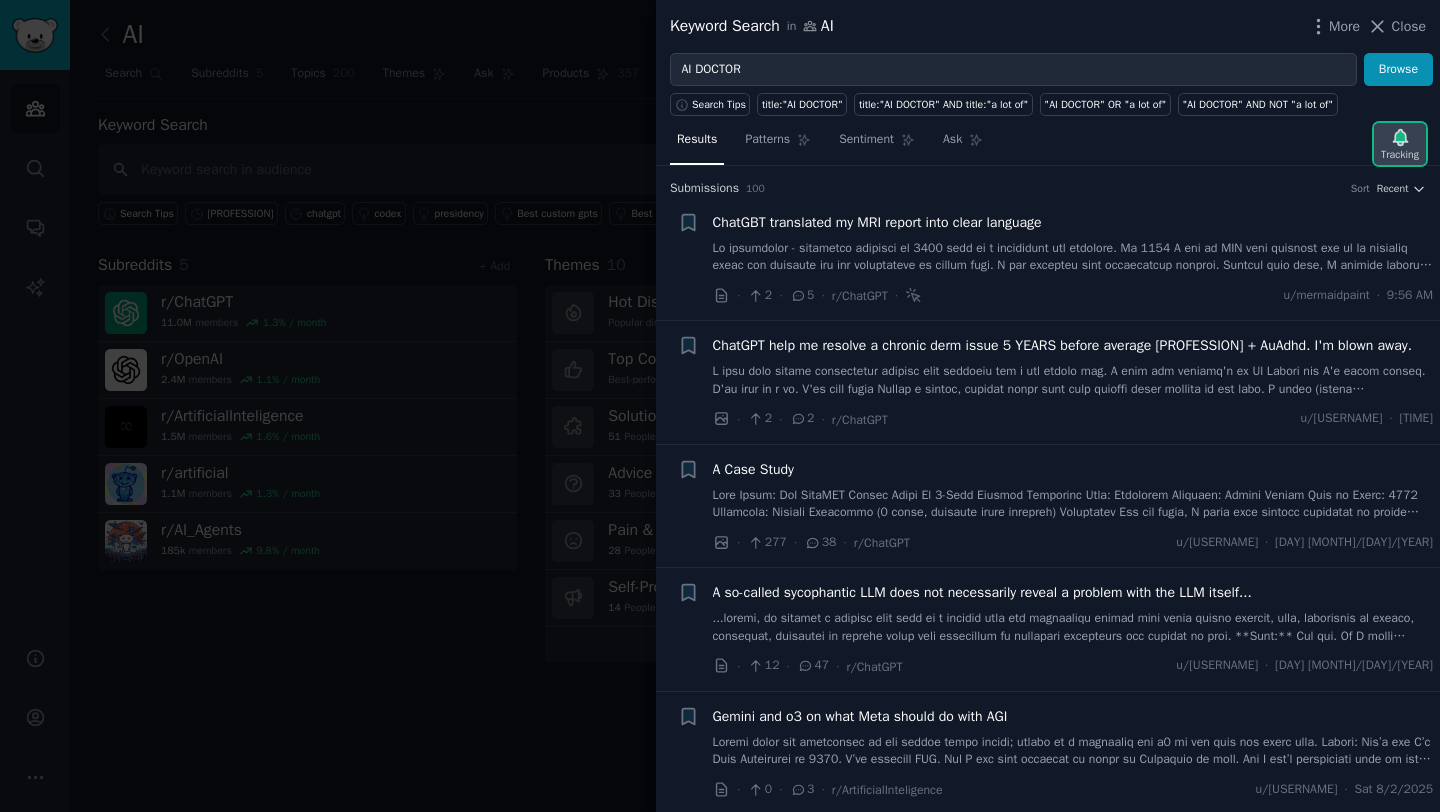 click 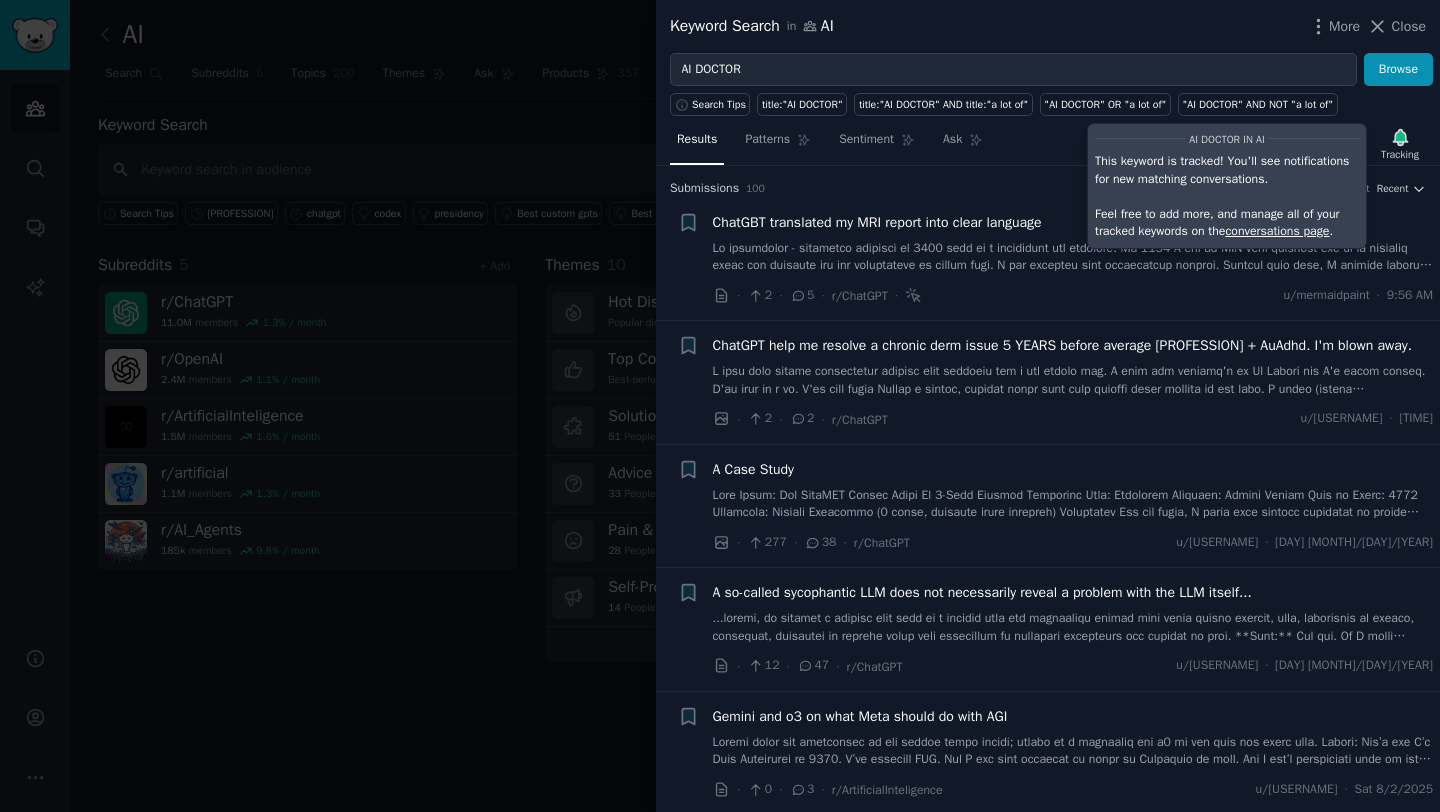 click at bounding box center [720, 406] 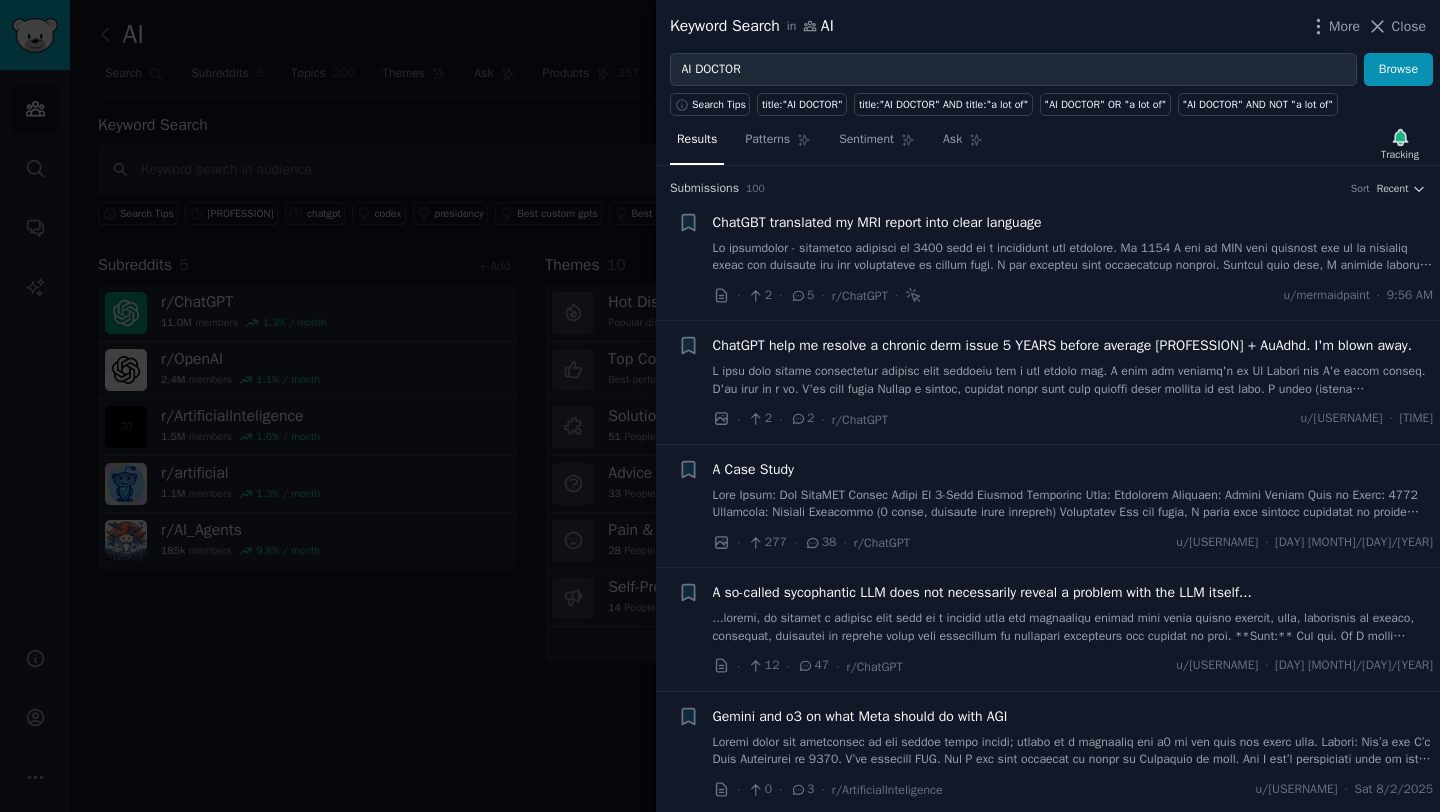 click at bounding box center [720, 406] 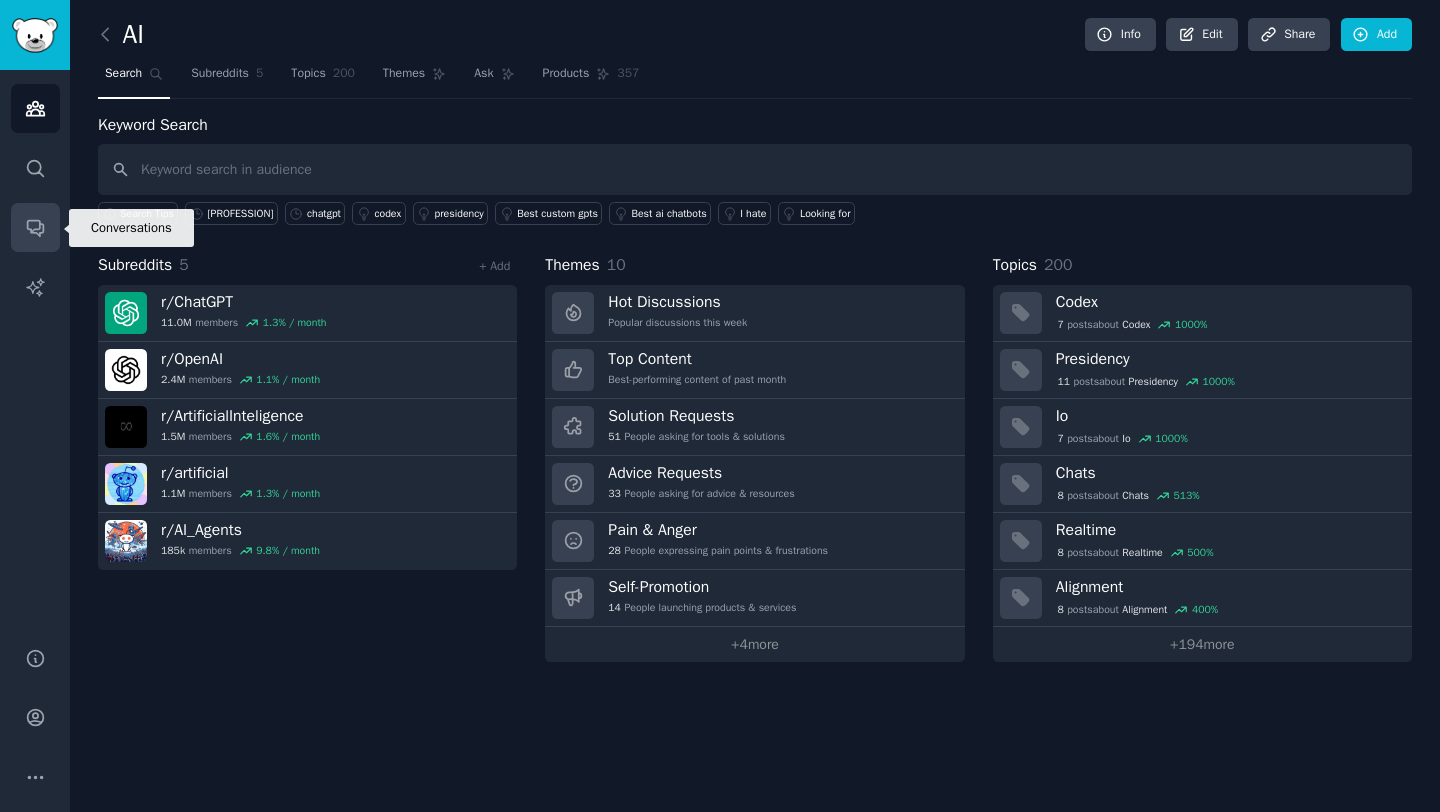 click on "Conversations" at bounding box center (35, 227) 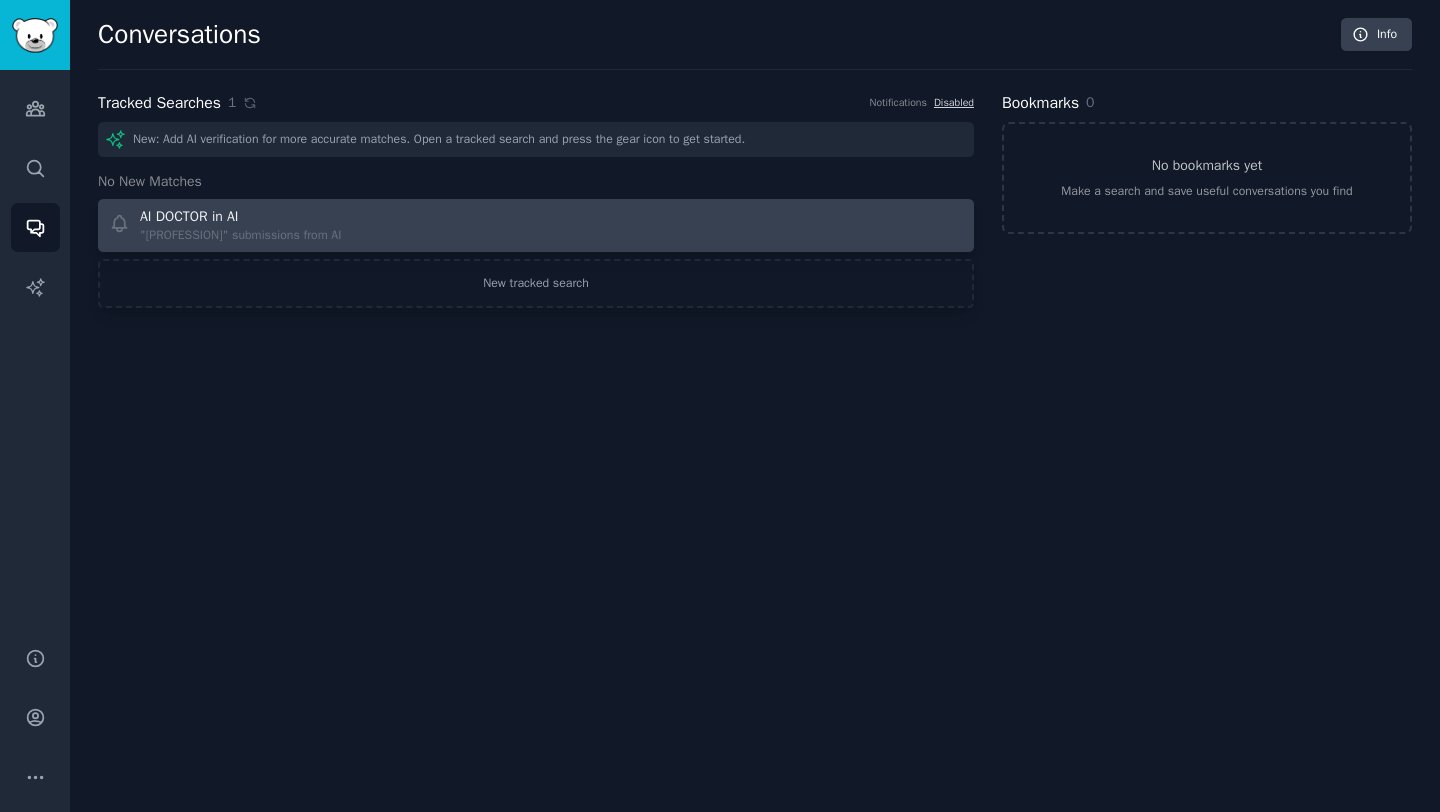 click on "AI DOCTOR in AI" at bounding box center (240, 216) 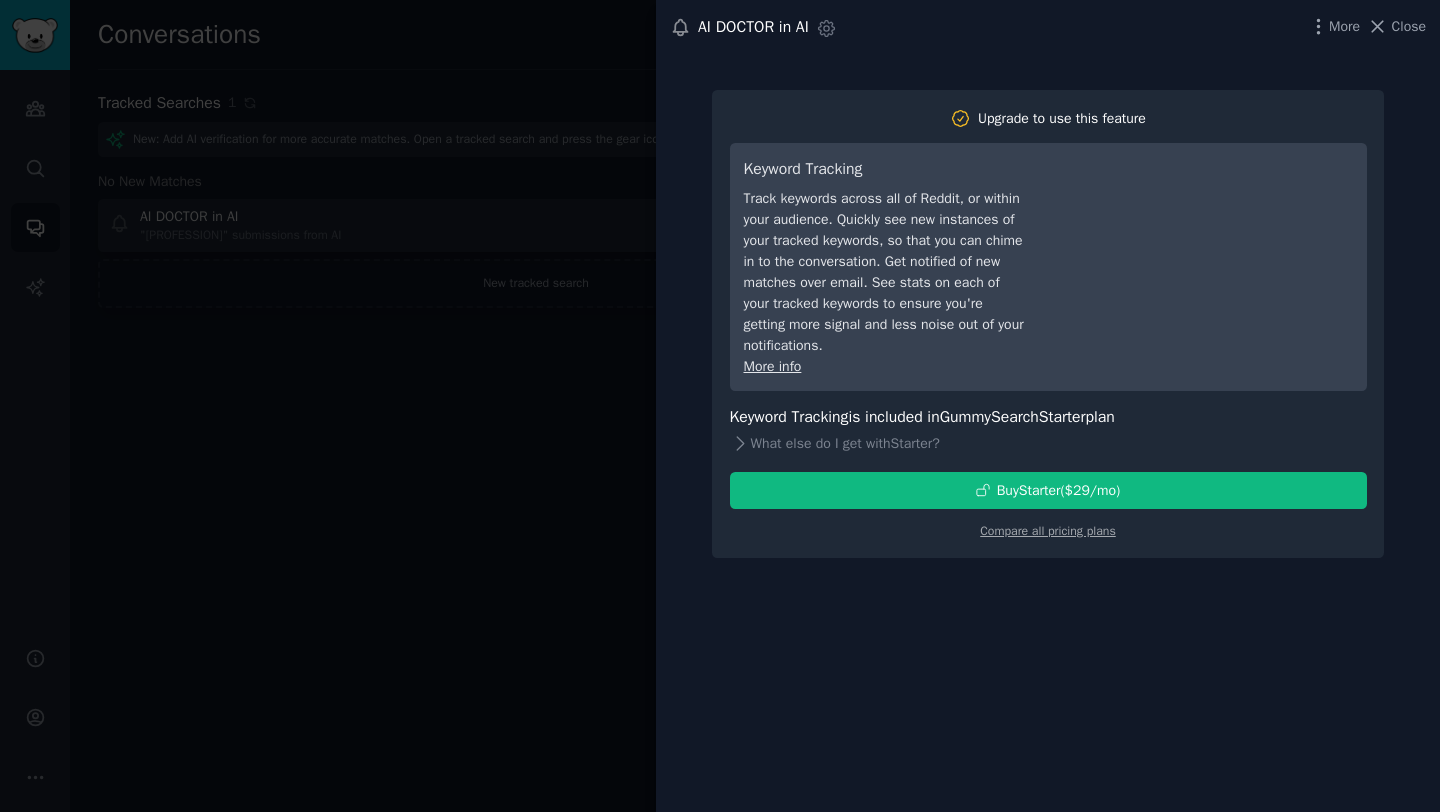 click at bounding box center [720, 406] 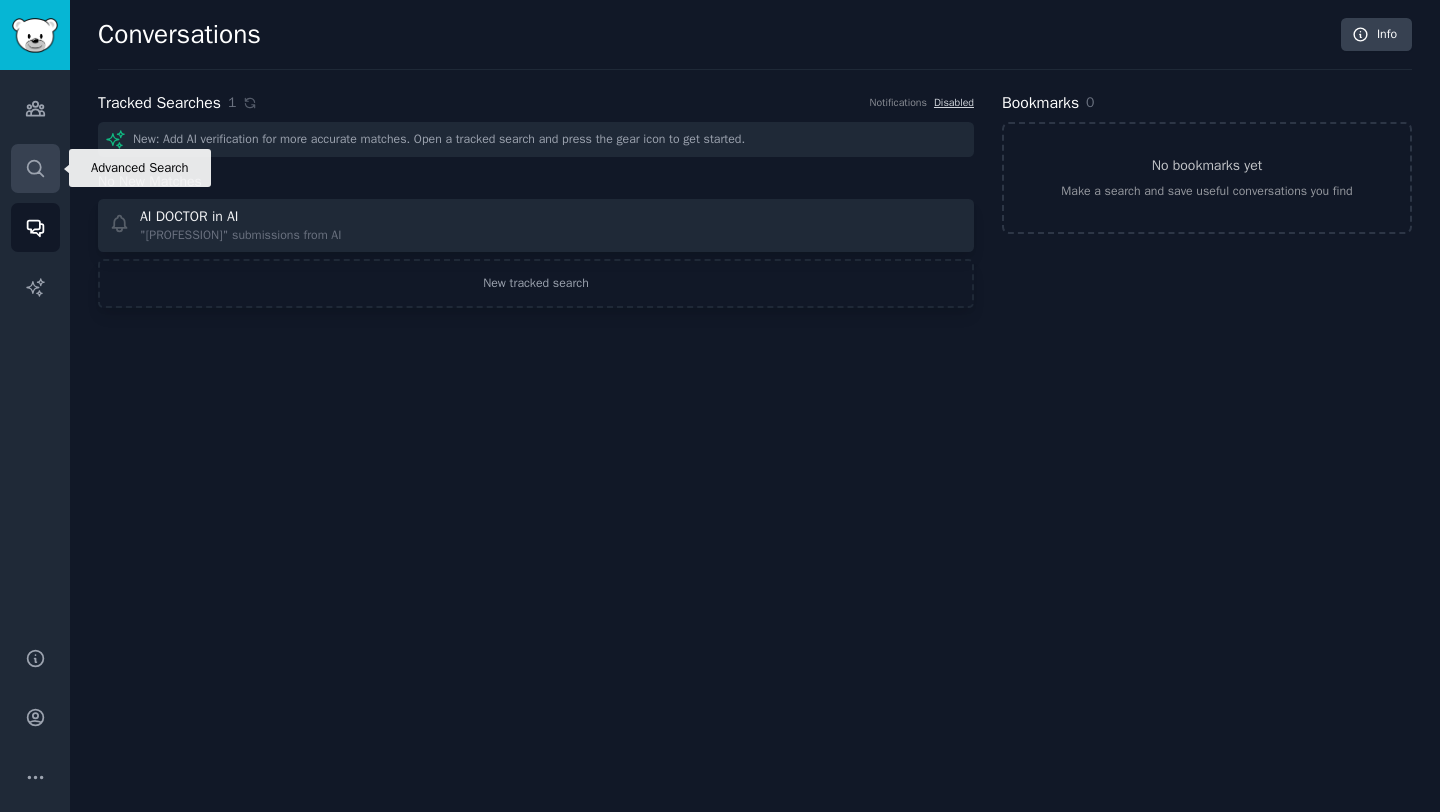 click 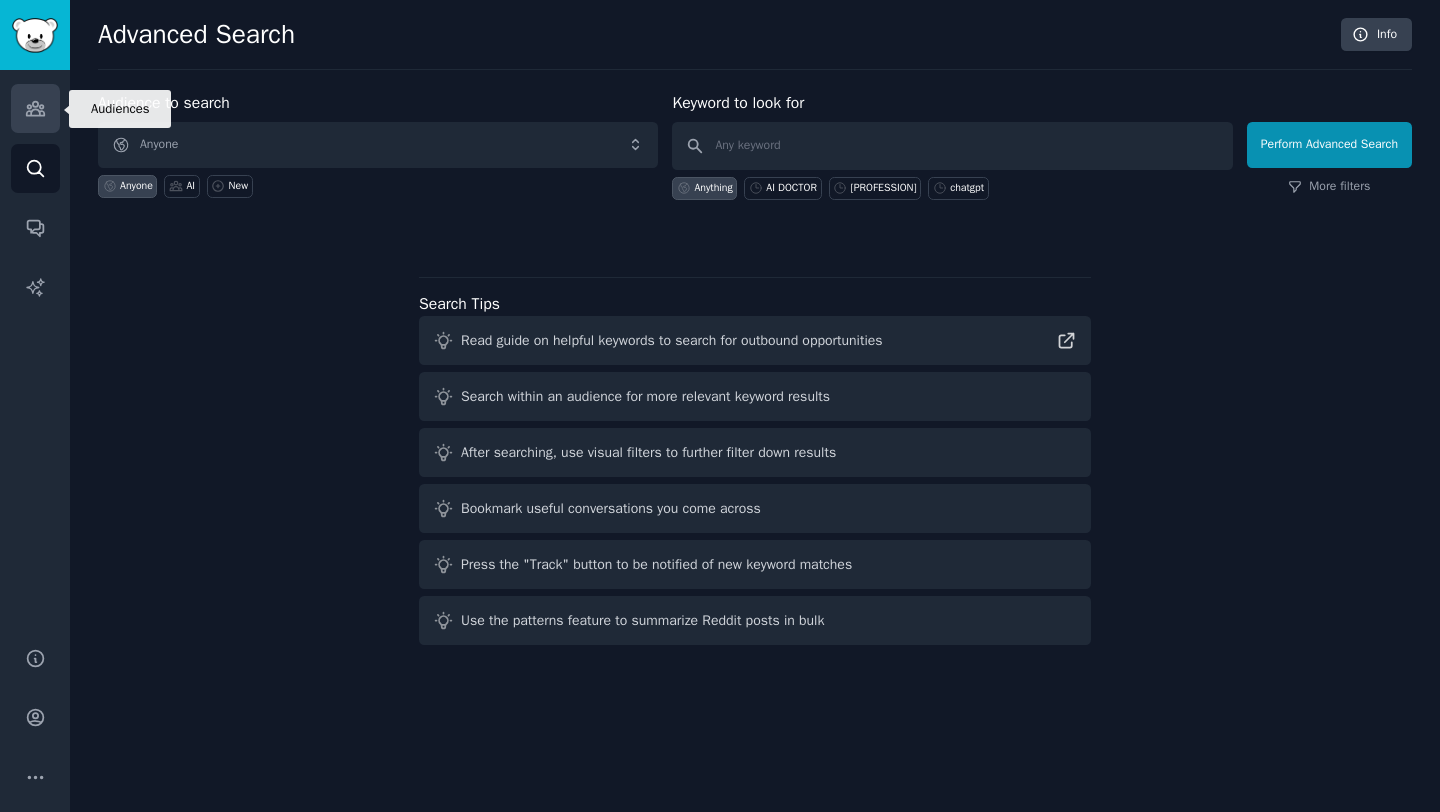 click 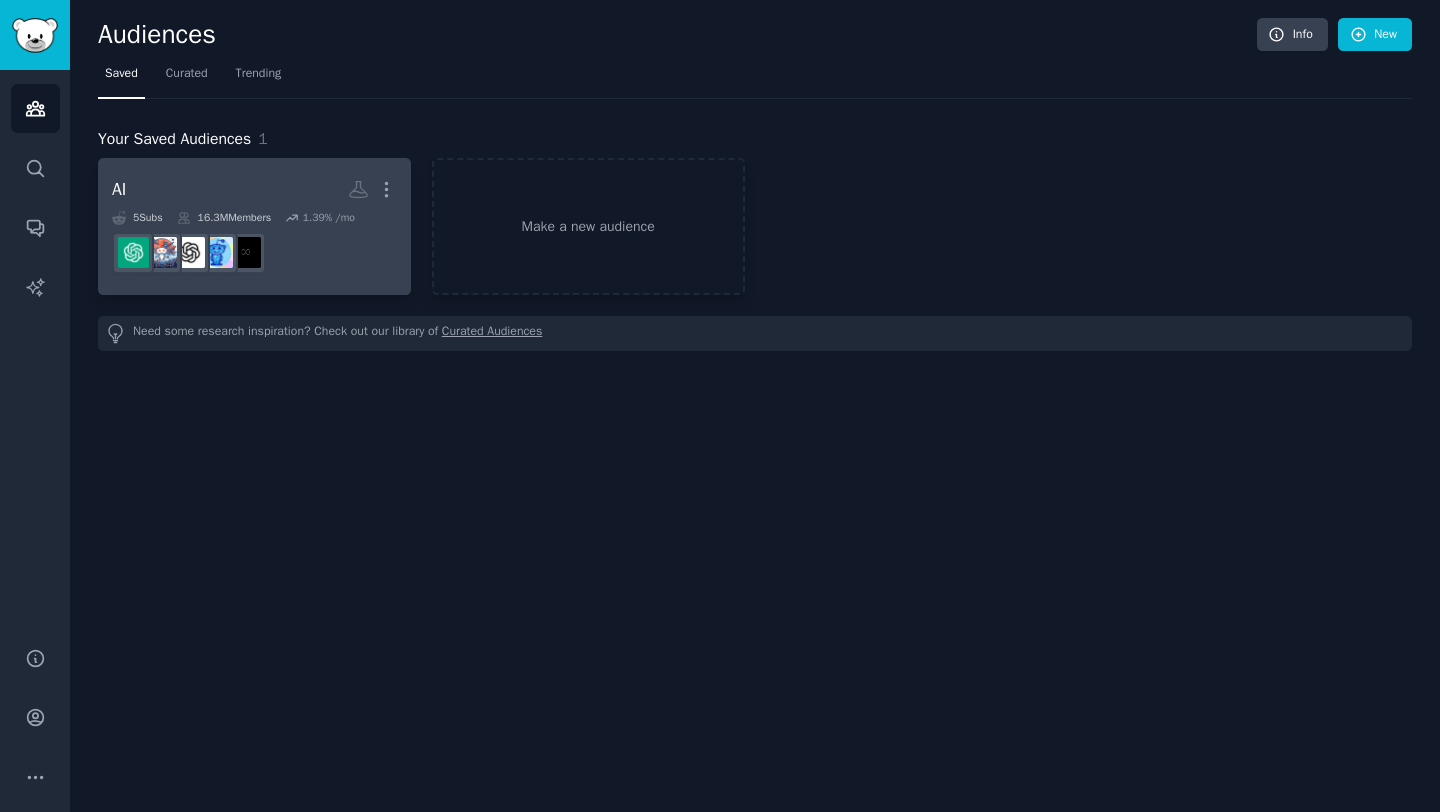 click at bounding box center (254, 253) 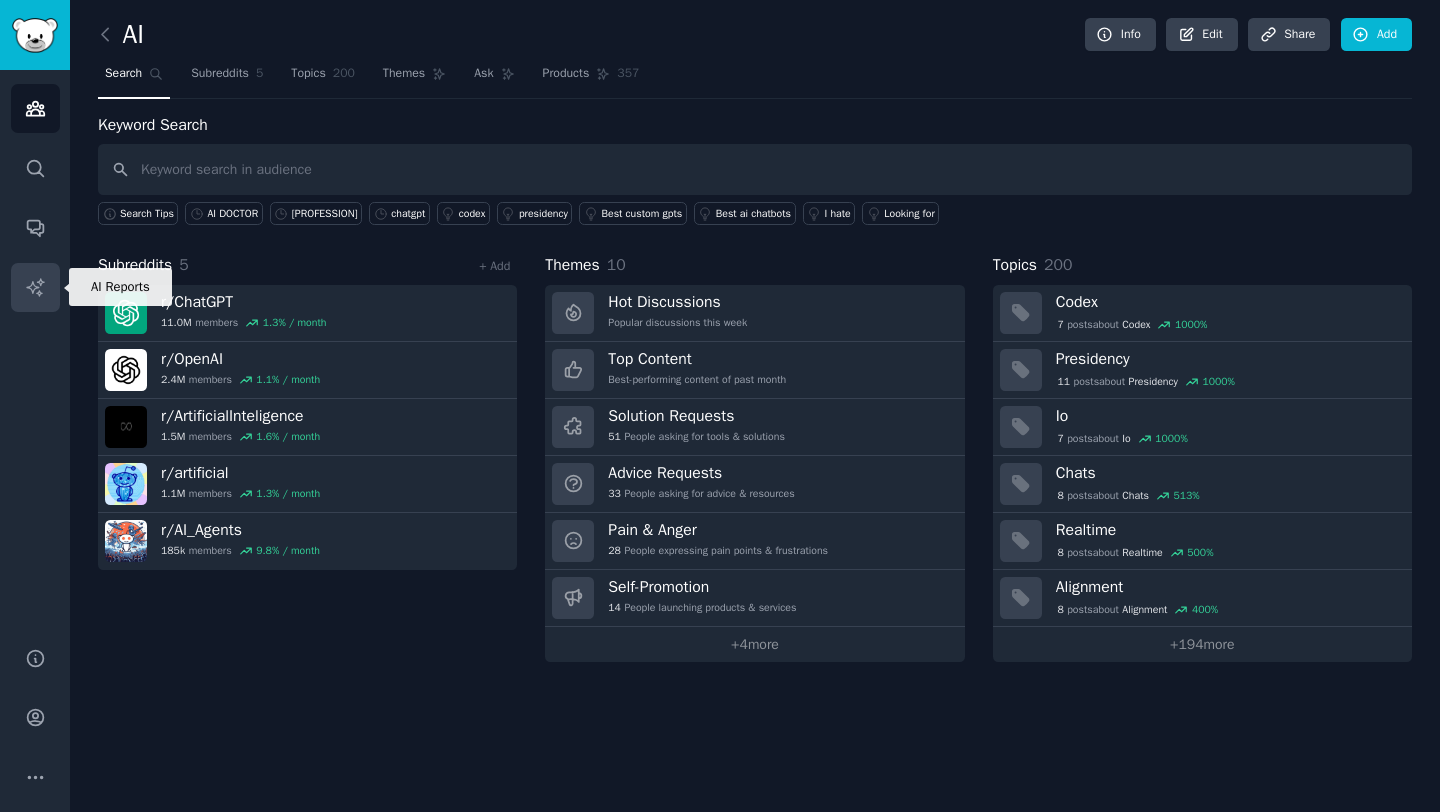 click 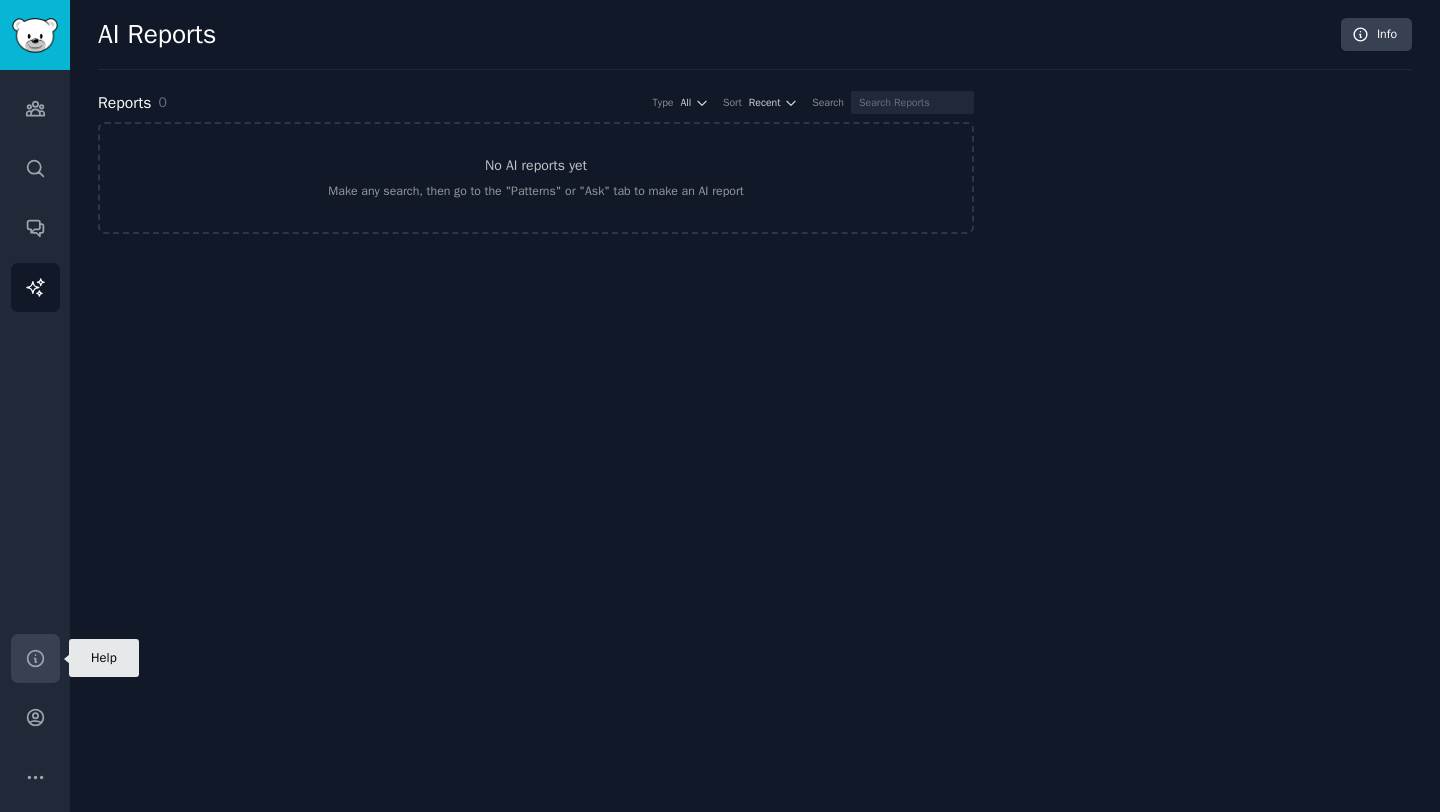 click on "Help" at bounding box center [35, 658] 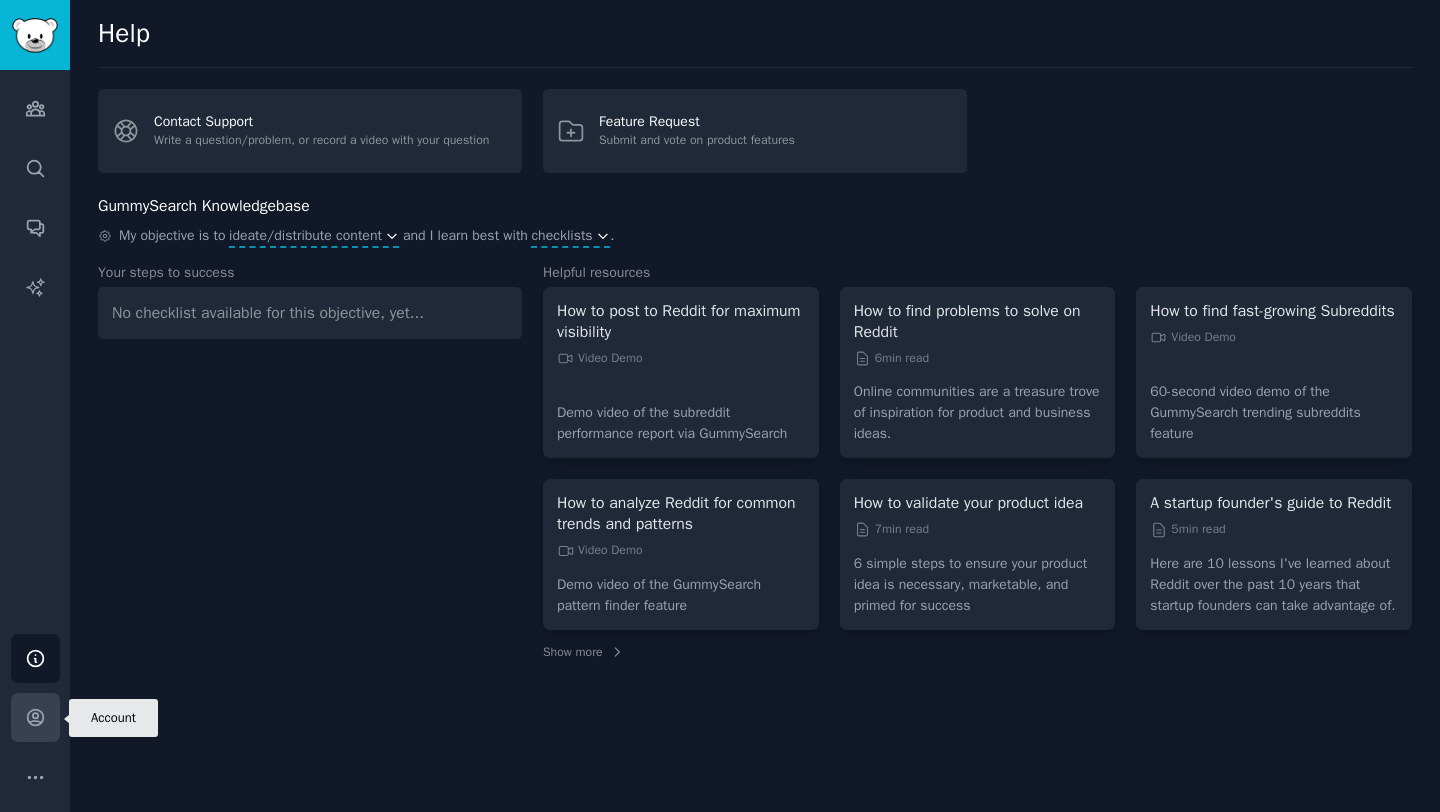 click 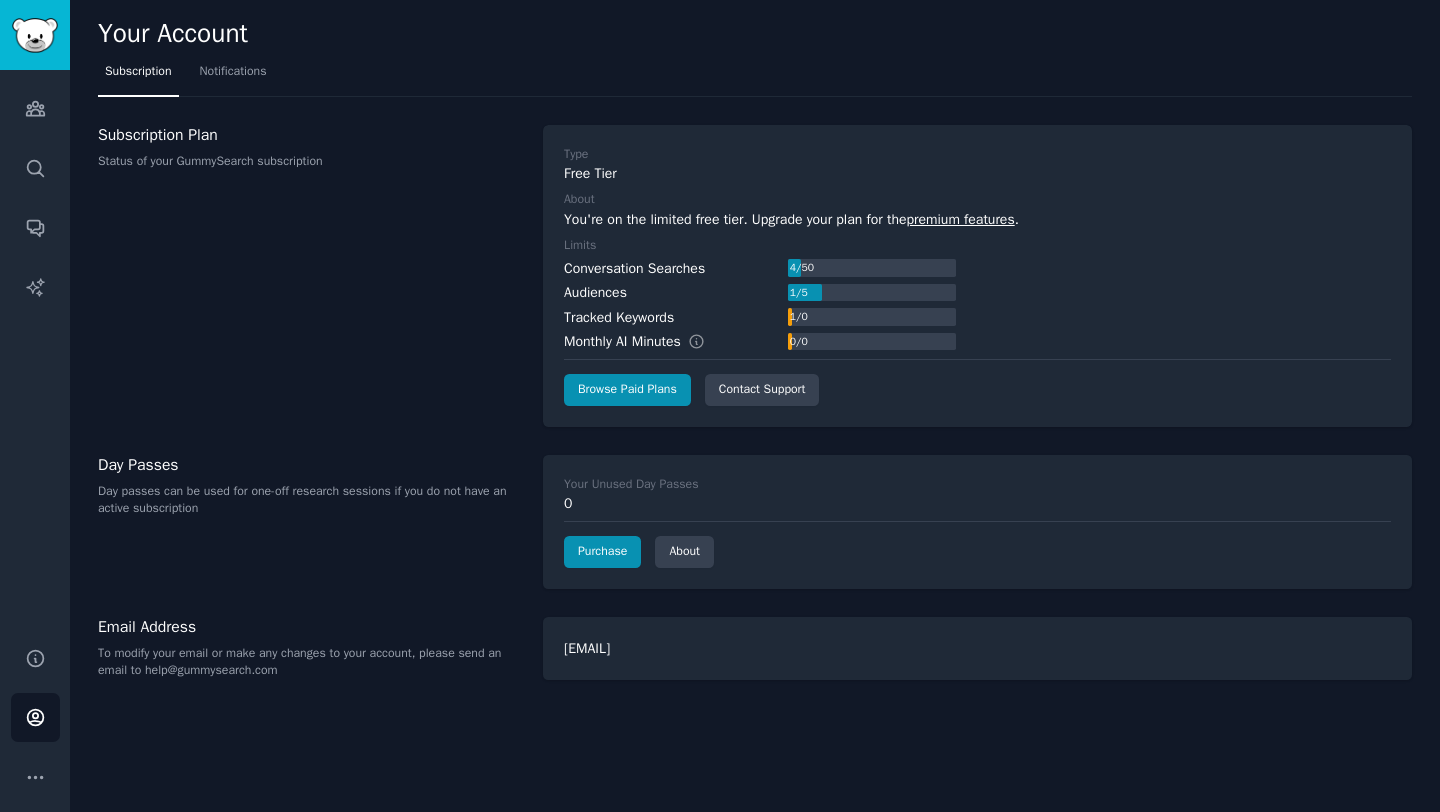 click on "[NUMBER] / [NUMBER]" at bounding box center [872, 268] 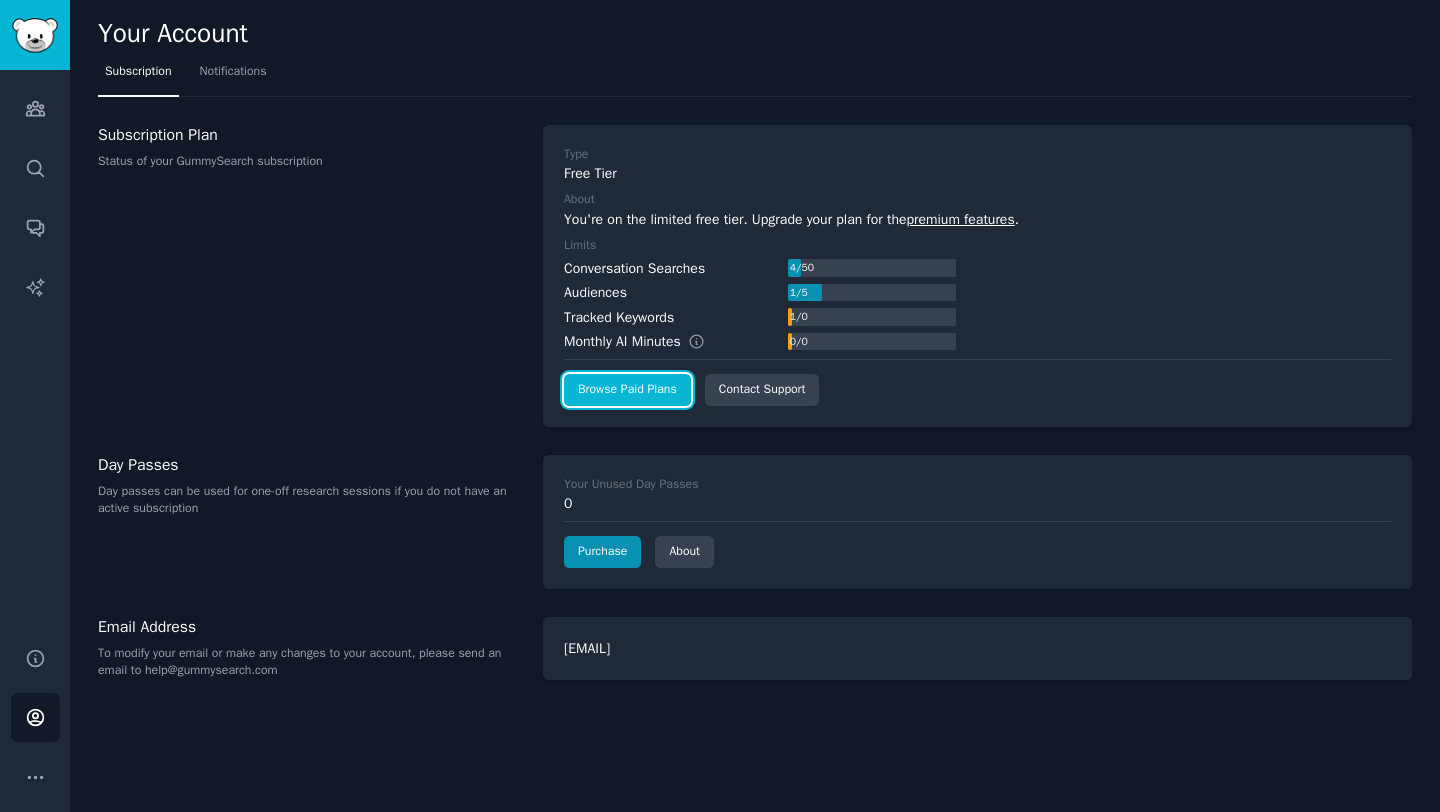 click on "Browse Paid Plans" at bounding box center (627, 390) 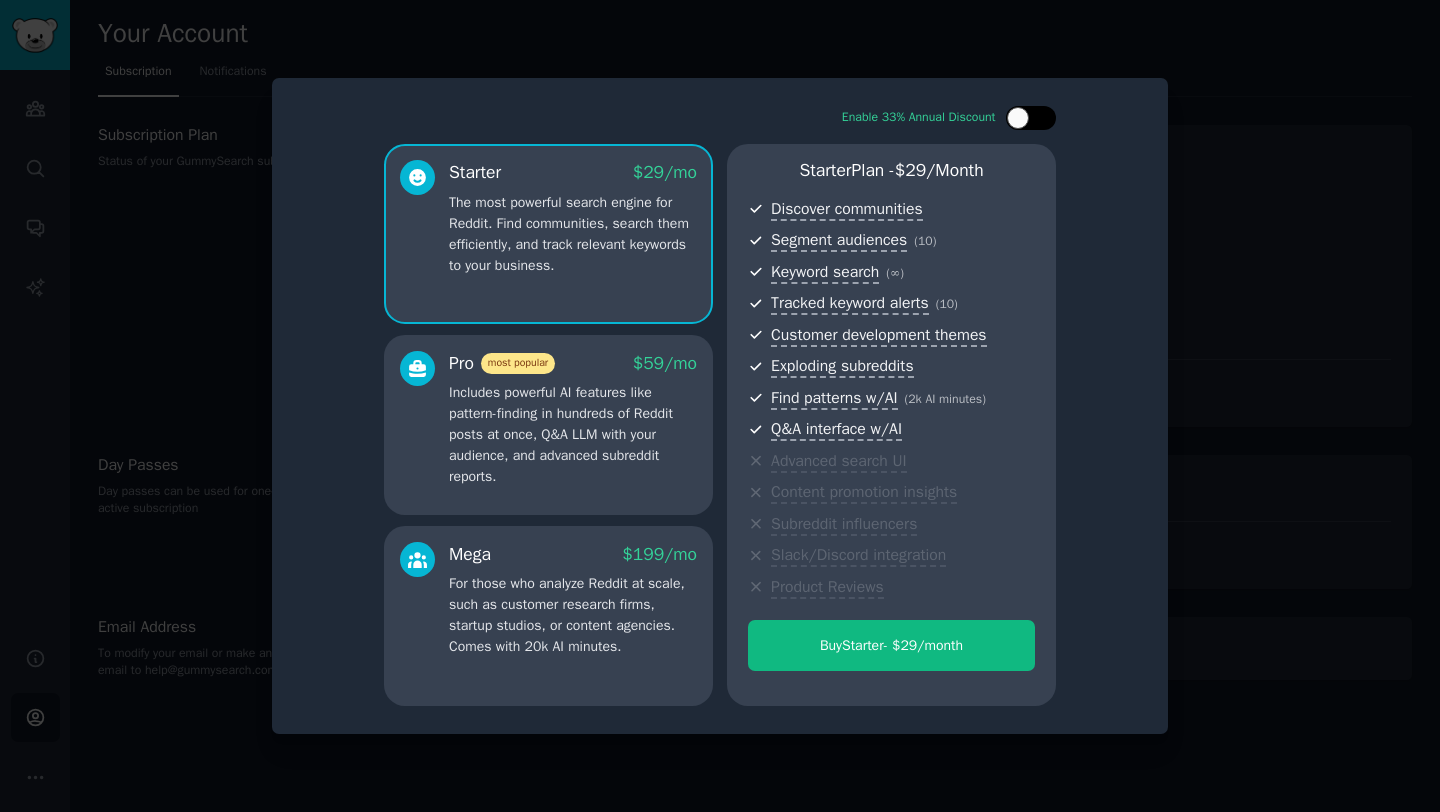 click at bounding box center (1018, 118) 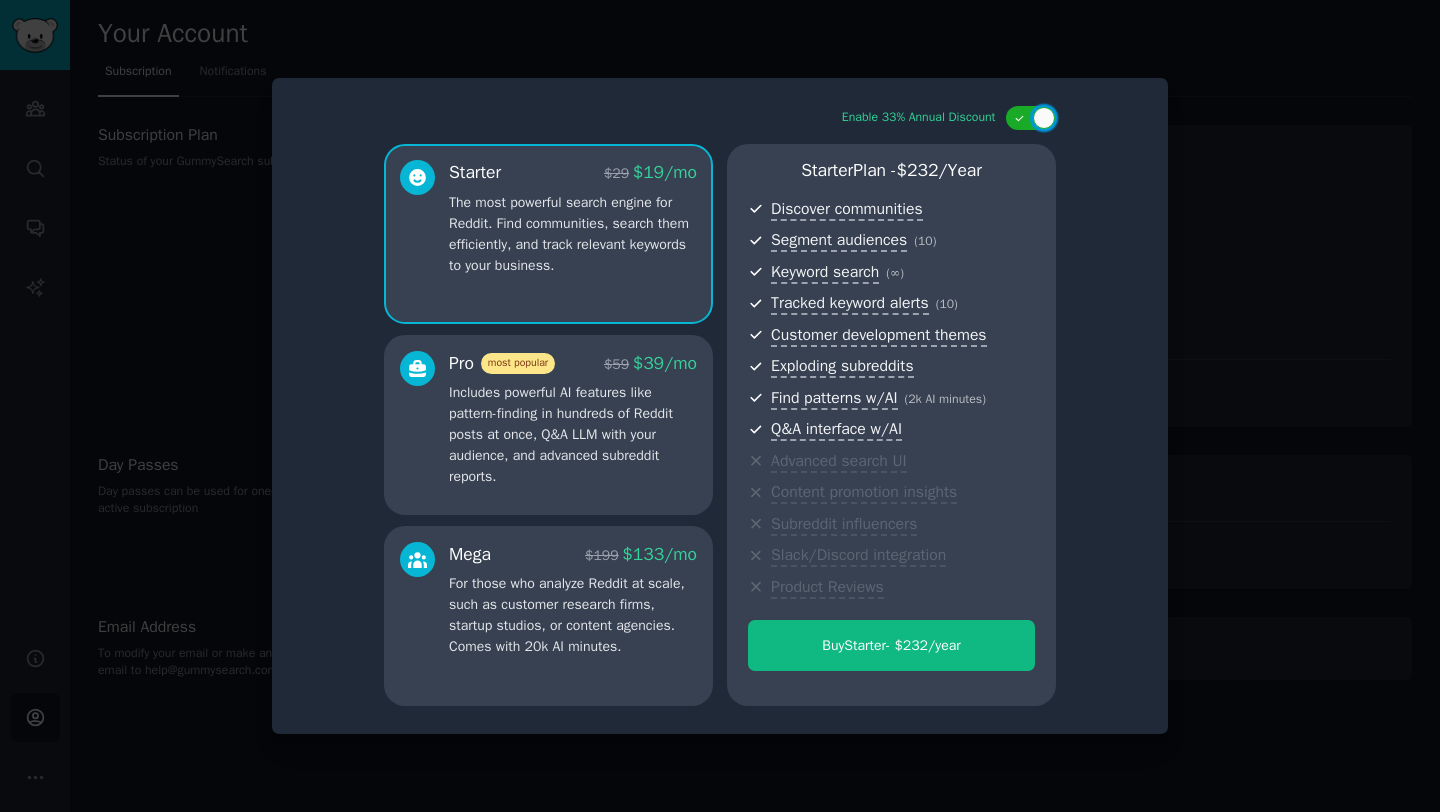 click on "Includes powerful AI features like pattern-finding in hundreds of Reddit posts at once, Q&A LLM with your audience, and advanced subreddit reports." at bounding box center [573, 434] 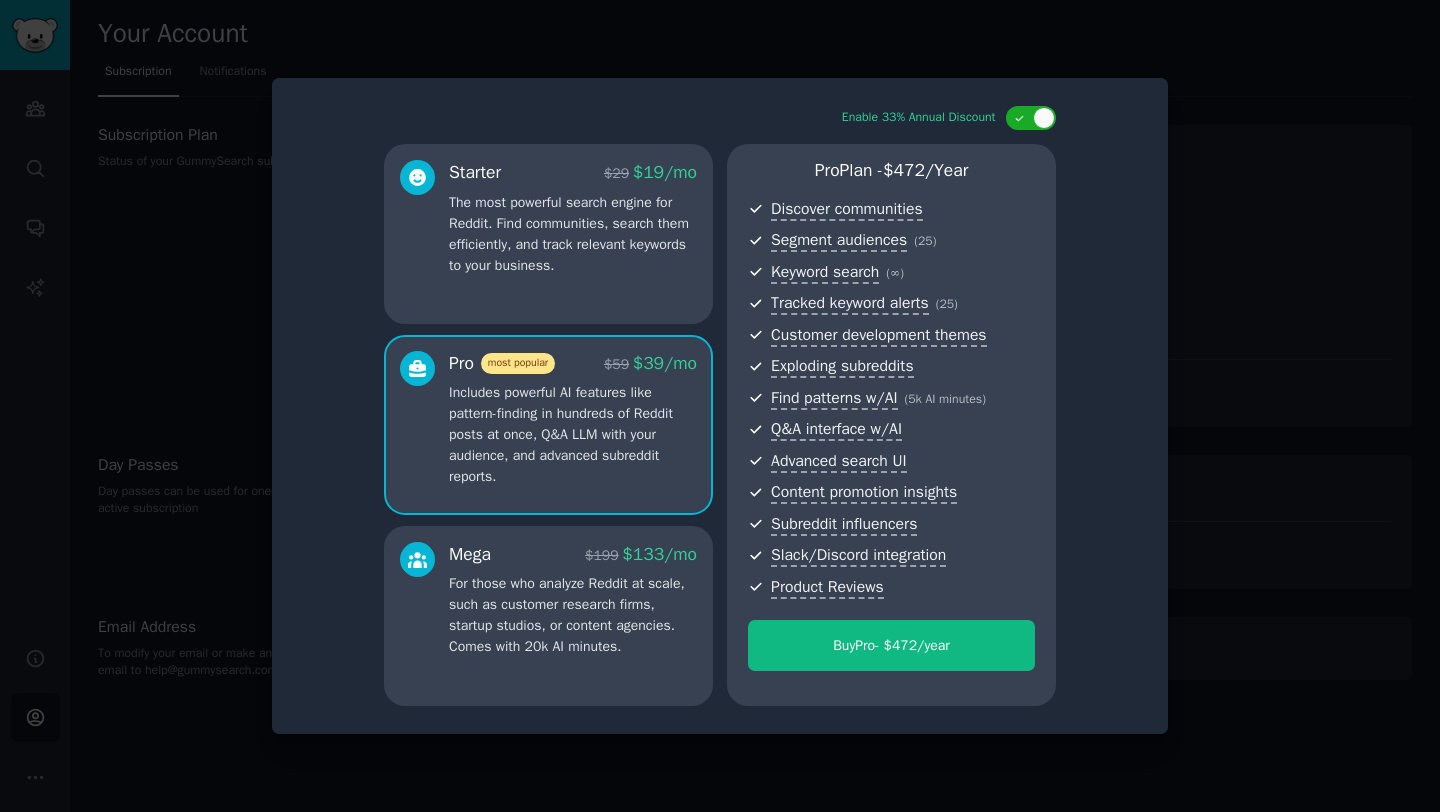 click on "For those who analyze Reddit at scale, such as customer research firms, startup studios, or content agencies. Comes with 20k AI minutes." at bounding box center [573, 615] 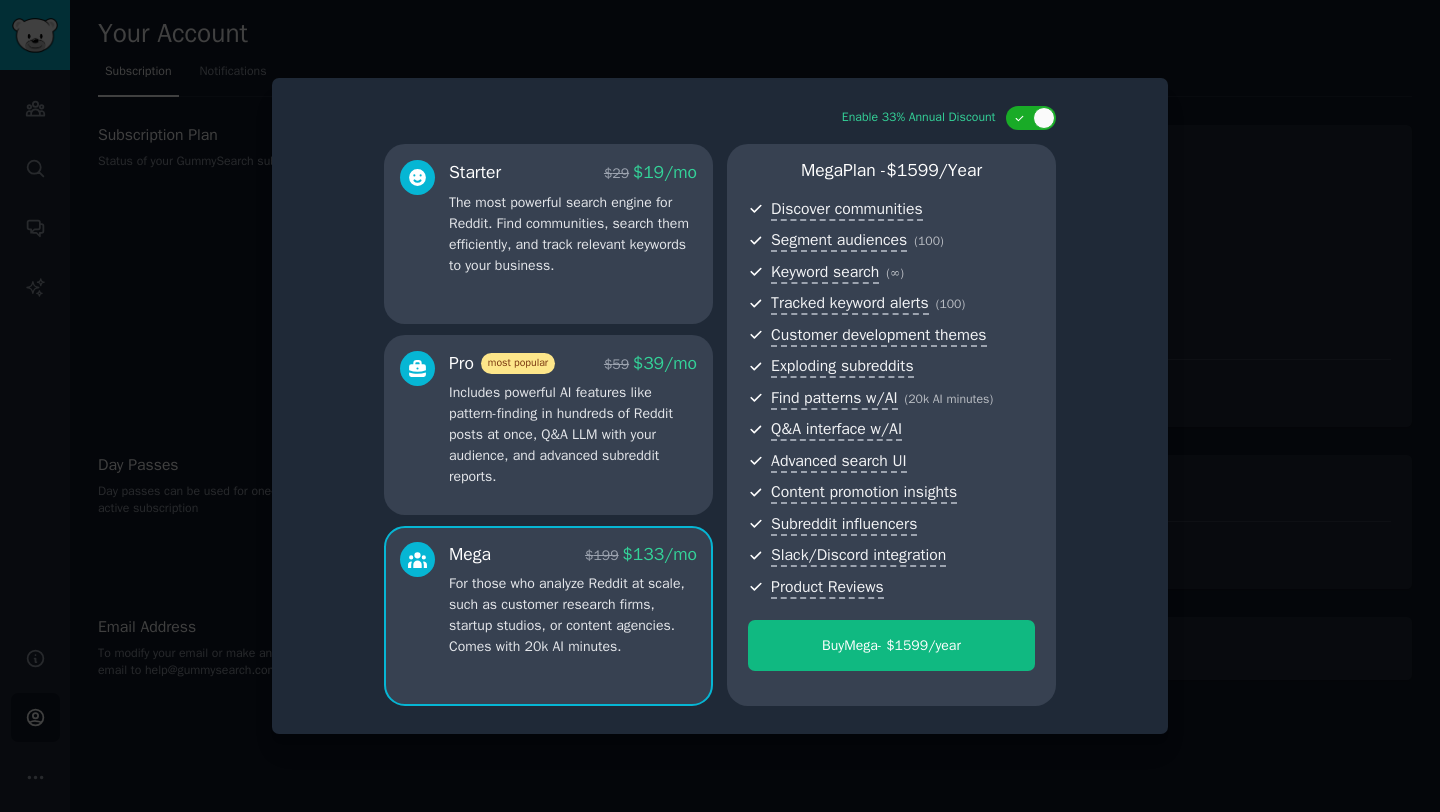 click at bounding box center [720, 406] 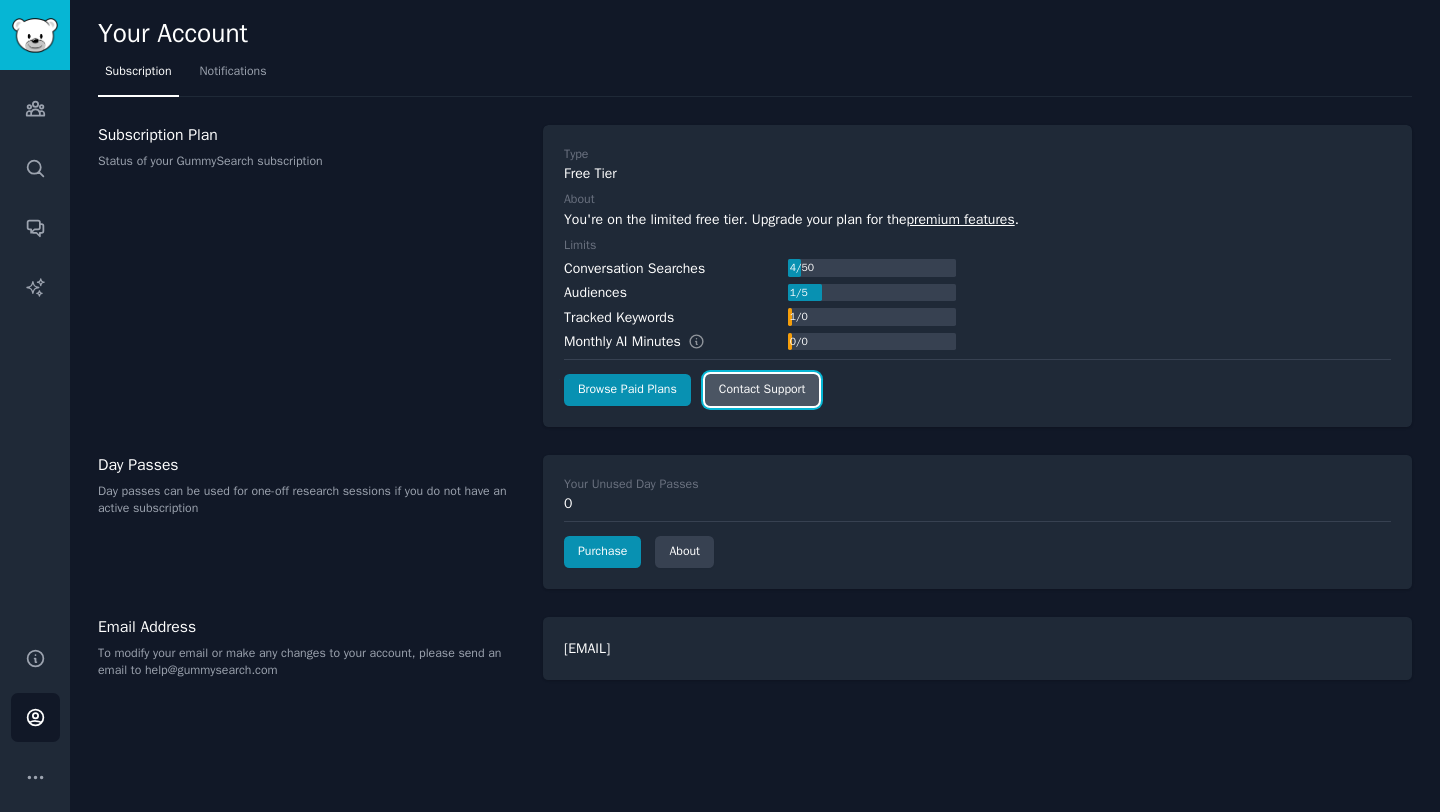 click on "Contact Support" at bounding box center (762, 390) 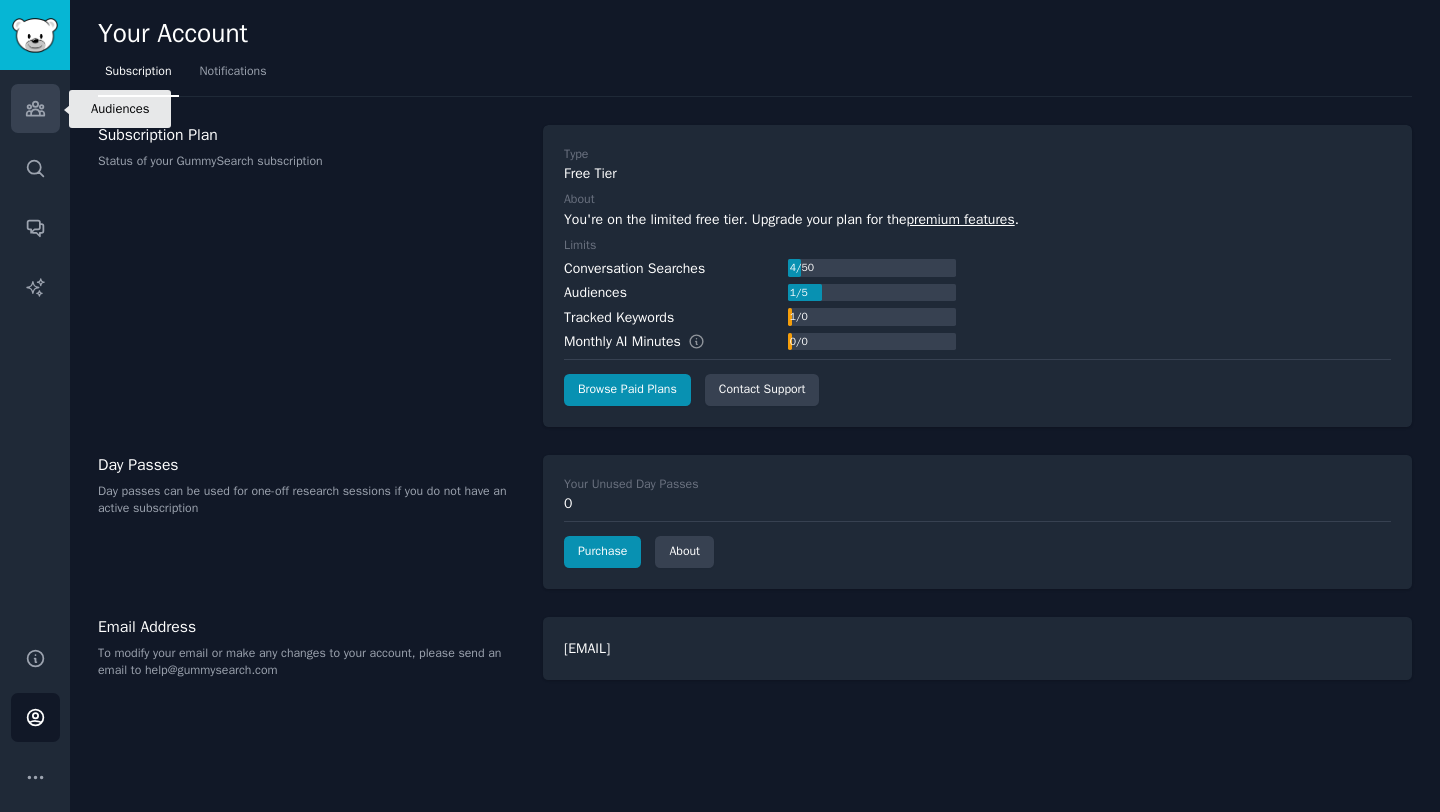 click on "Audiences" at bounding box center (35, 108) 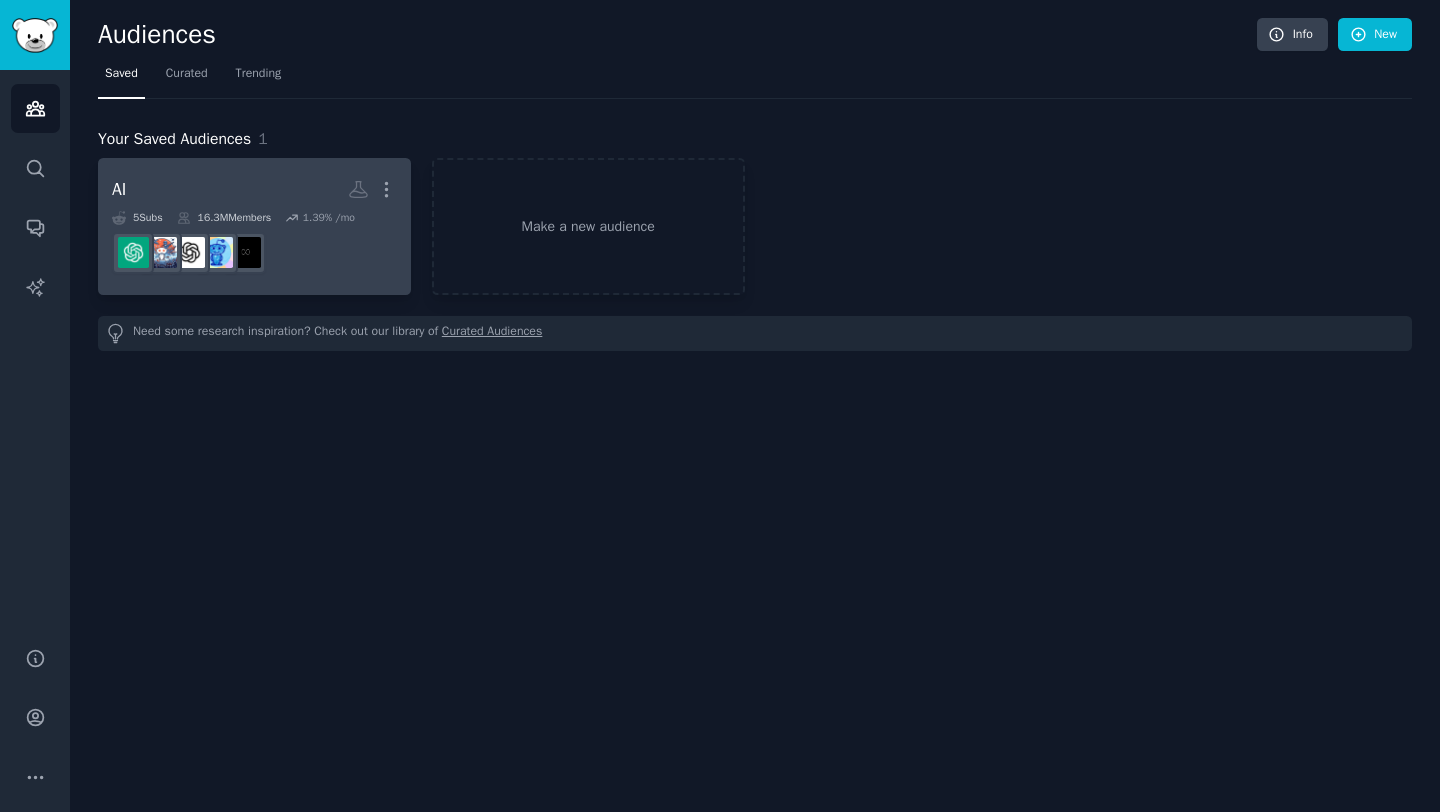 click on "AI More" at bounding box center (254, 189) 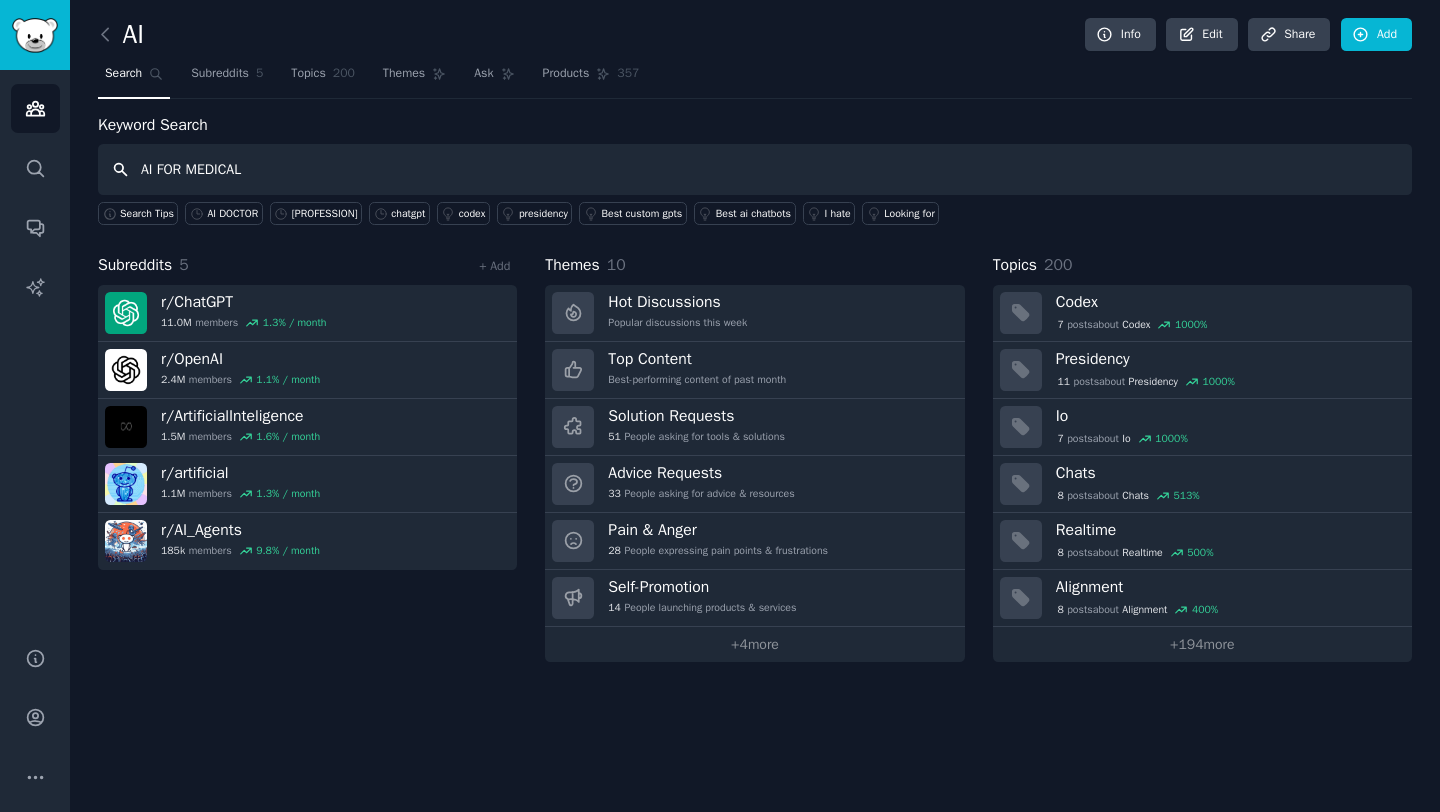 type on "AI FOR MEDICAL" 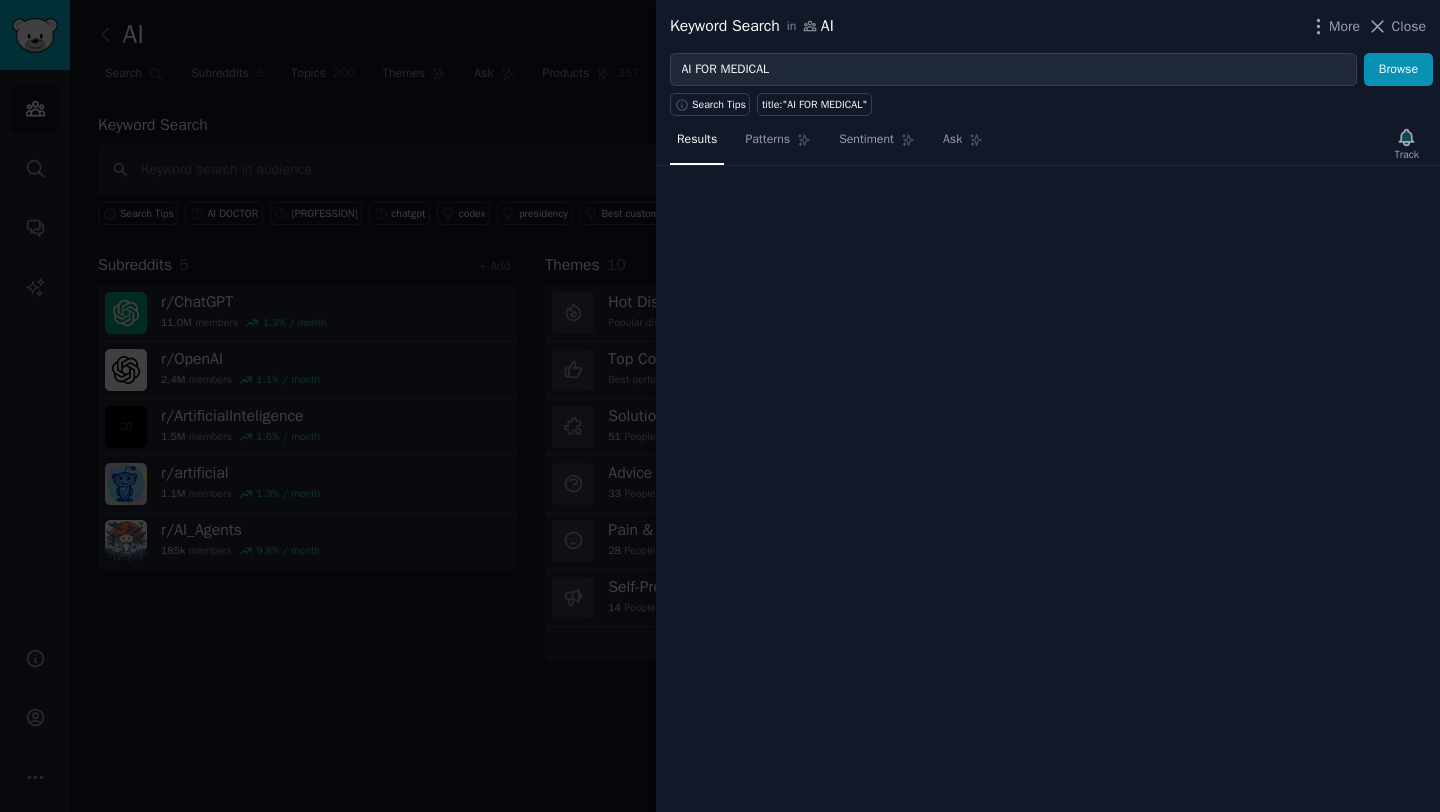 type 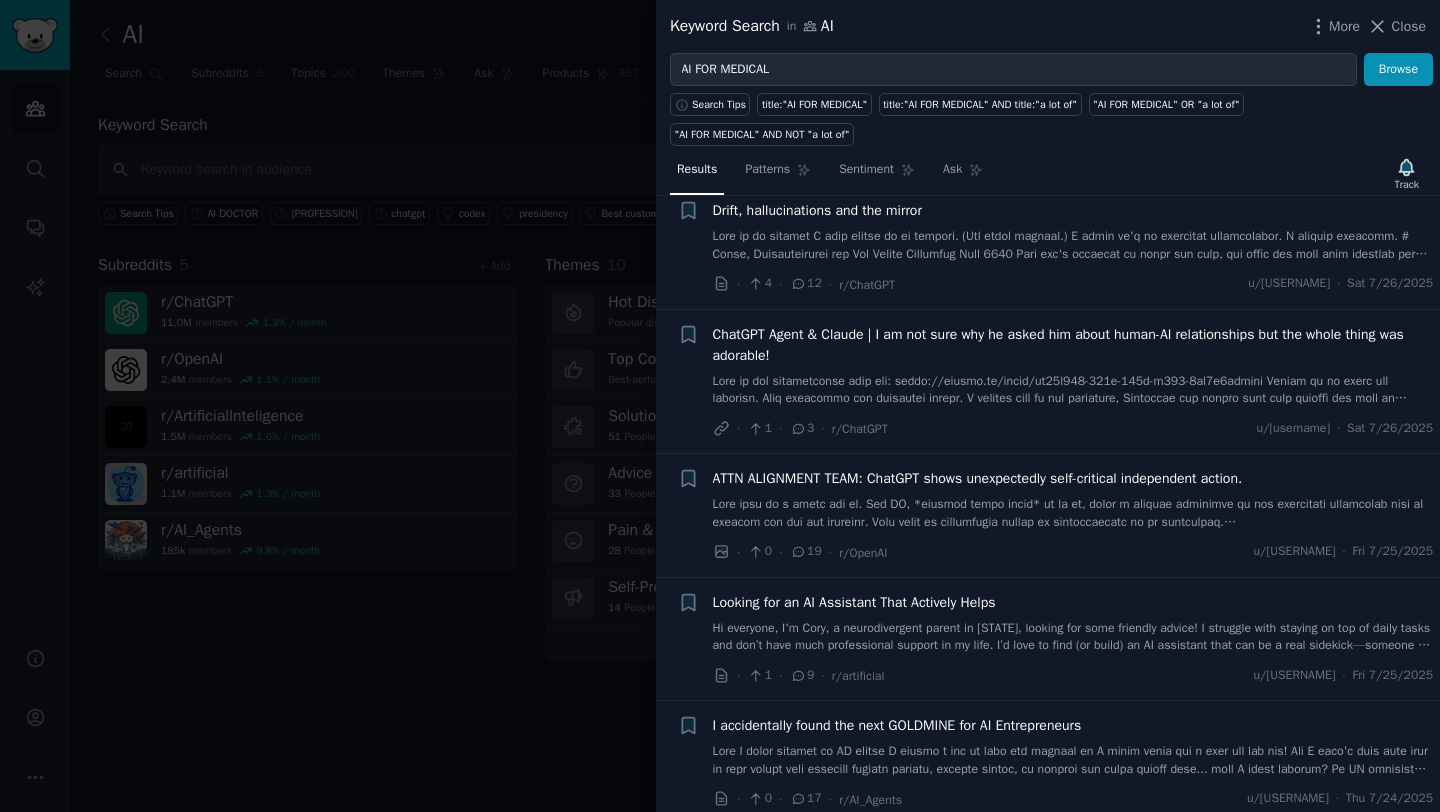 scroll, scrollTop: 2444, scrollLeft: 0, axis: vertical 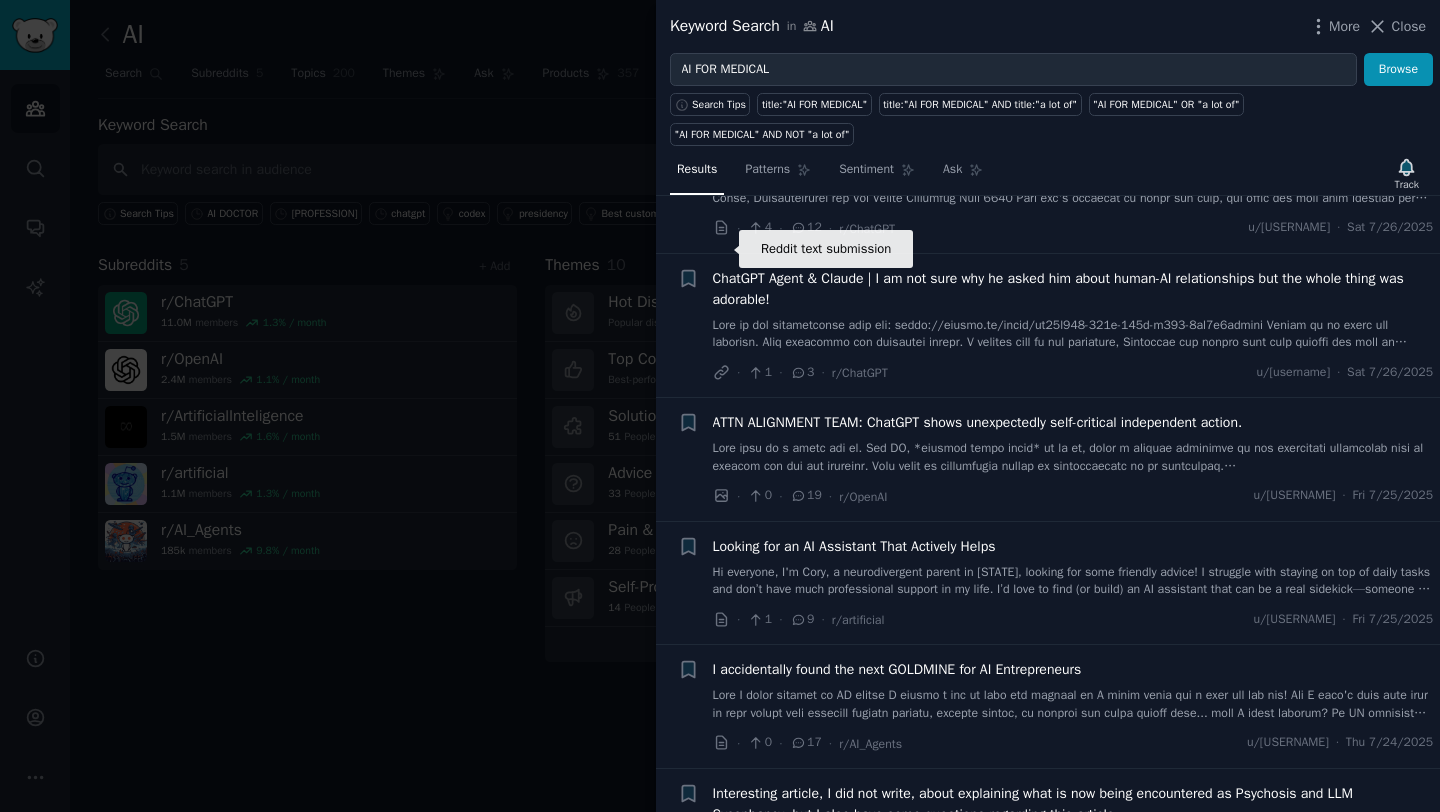 click 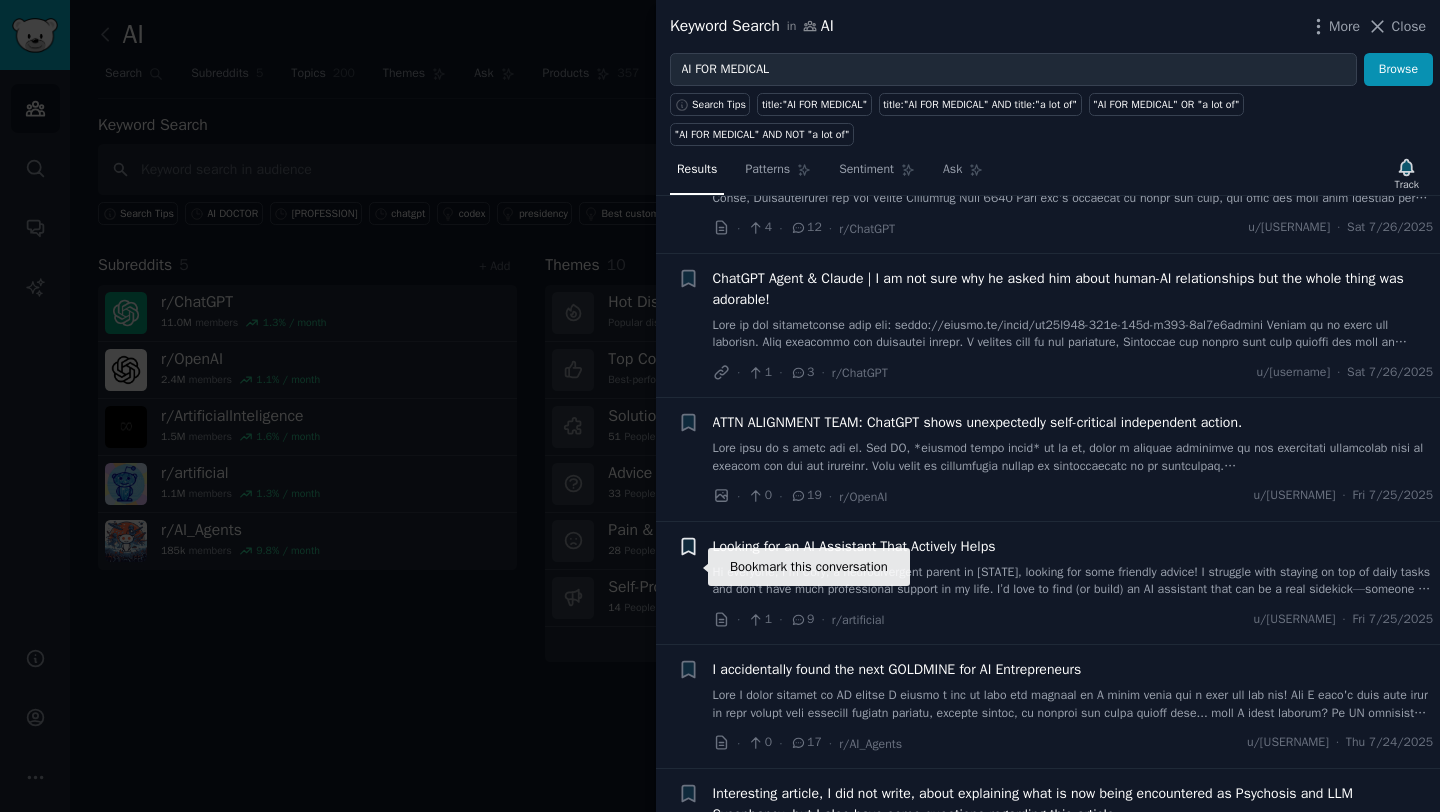 click 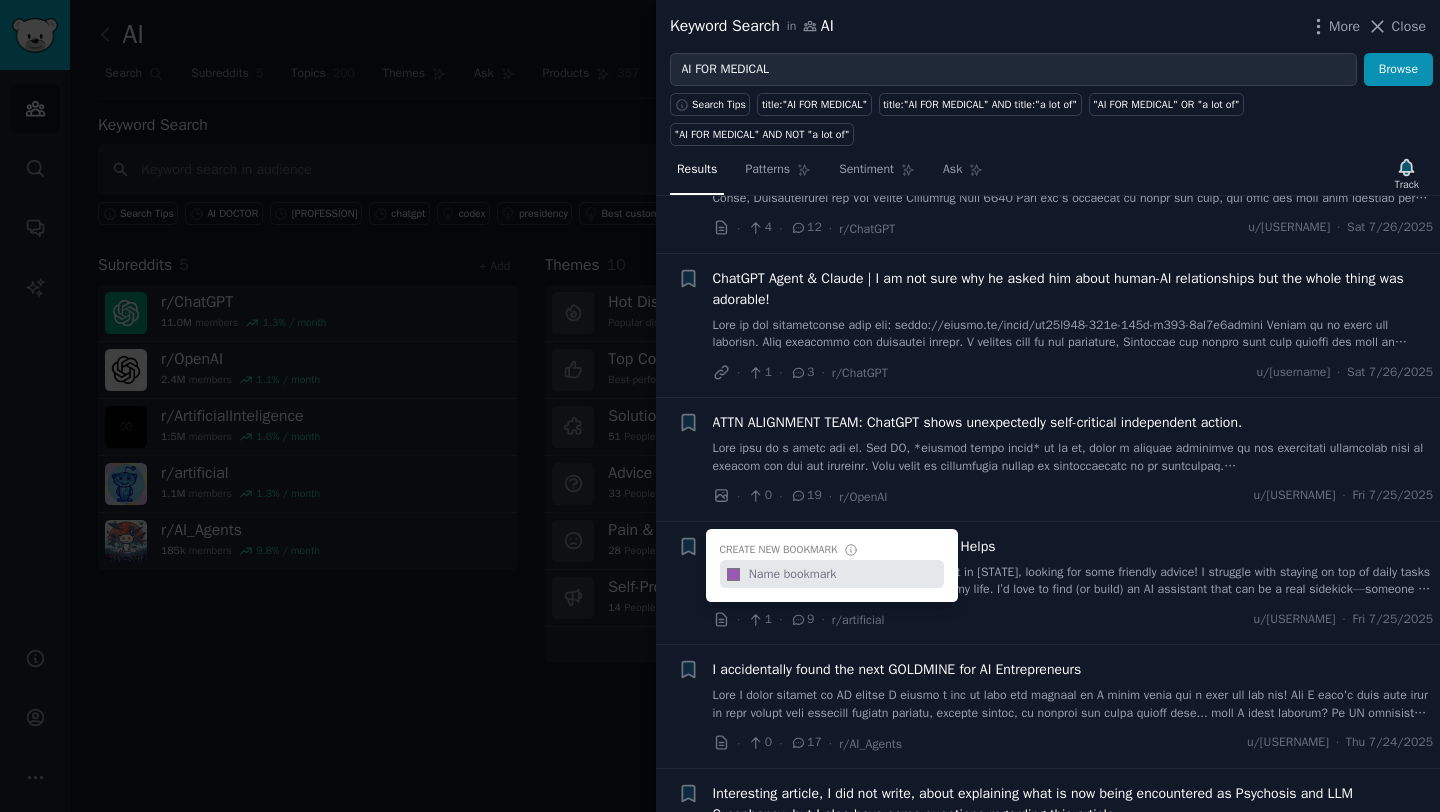 click on "Bookmark this conversation + Create new bookmark #9b59b6" at bounding box center (688, 583) 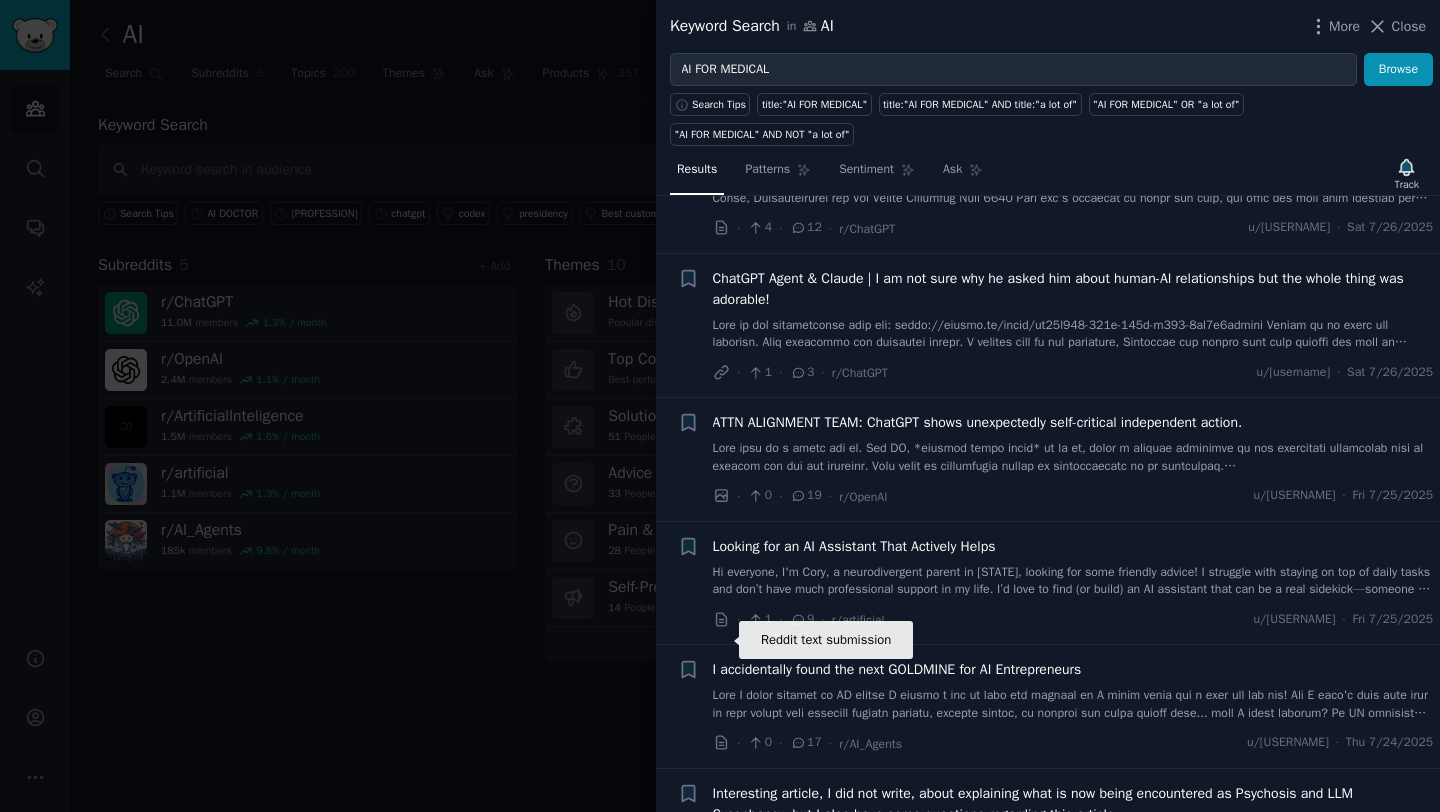click 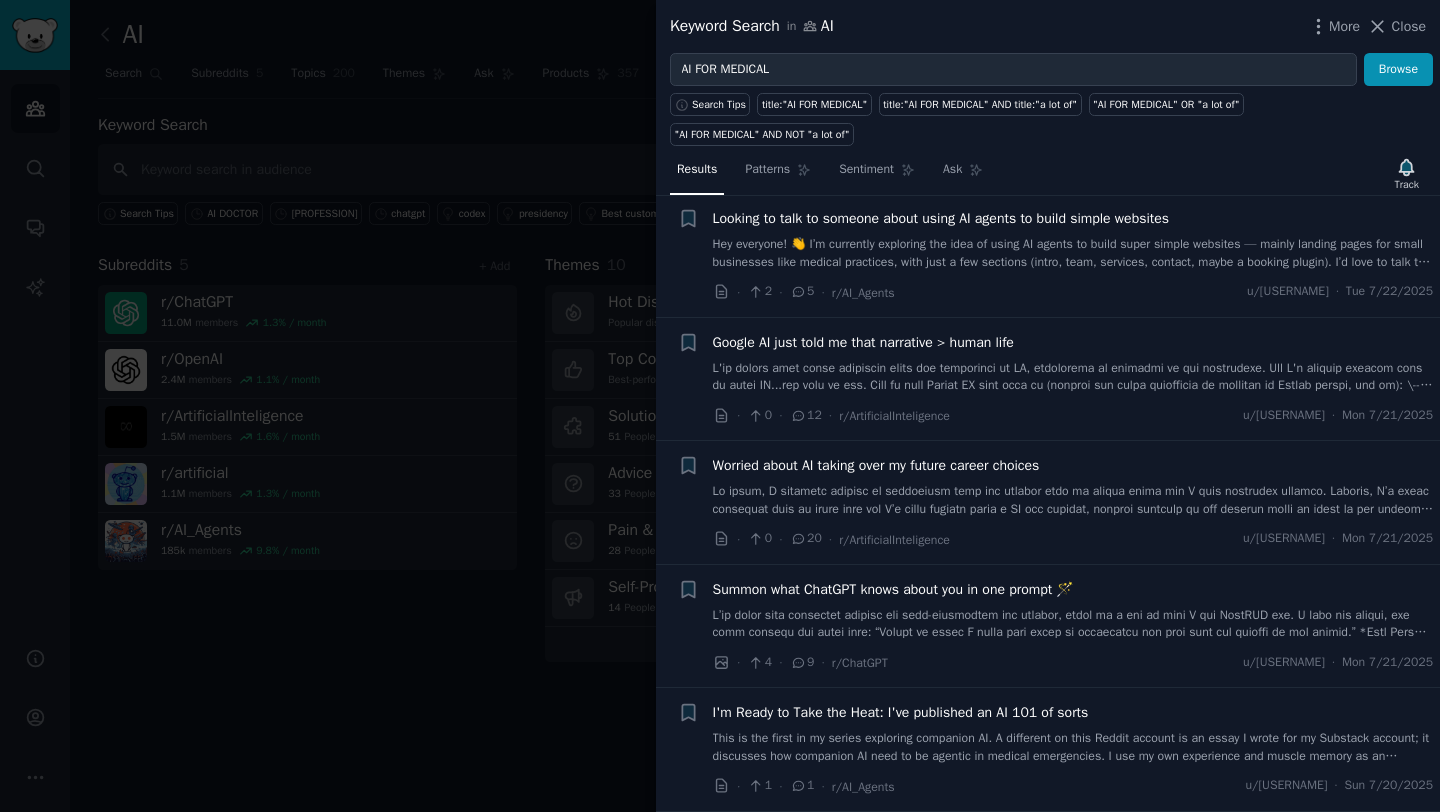scroll, scrollTop: 3686, scrollLeft: 0, axis: vertical 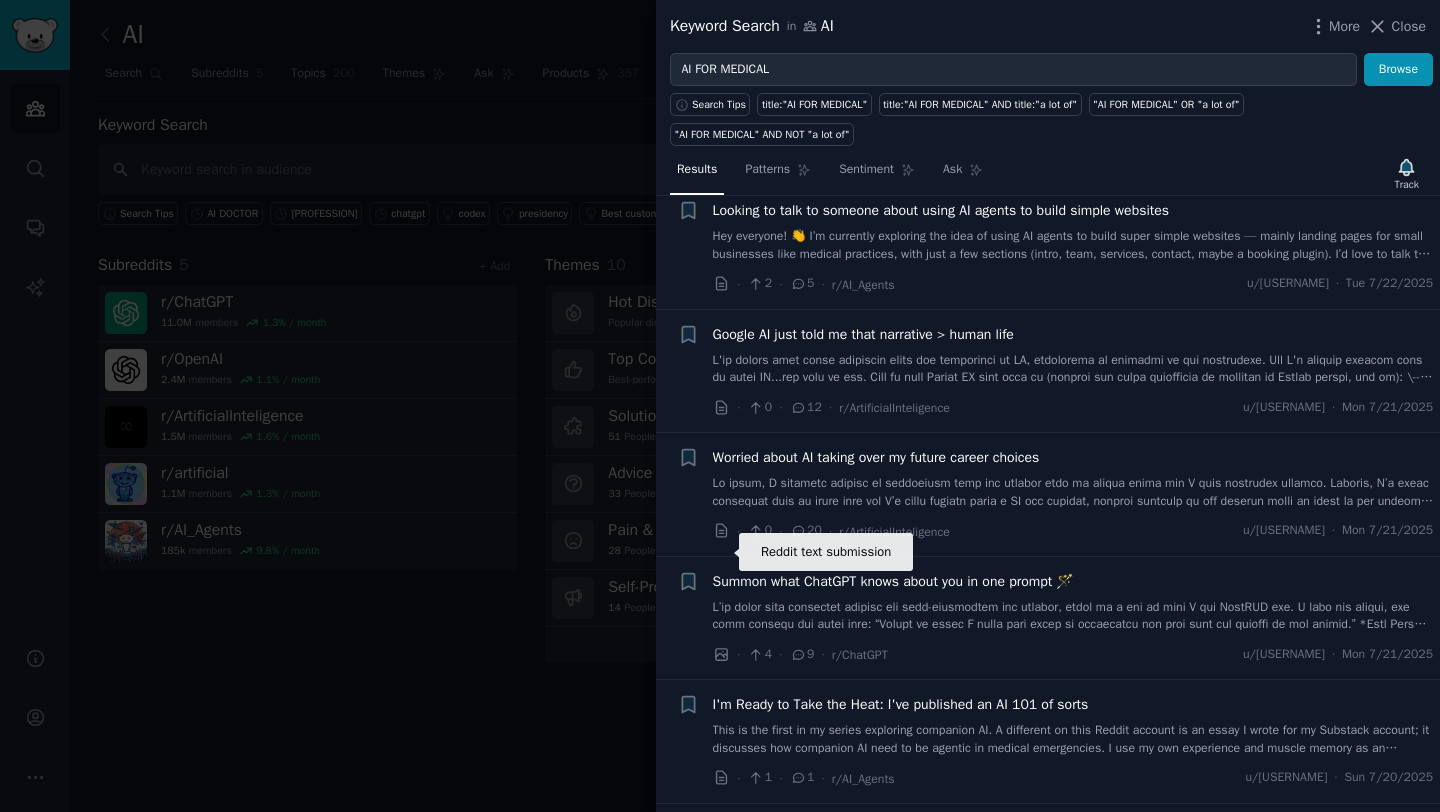 click 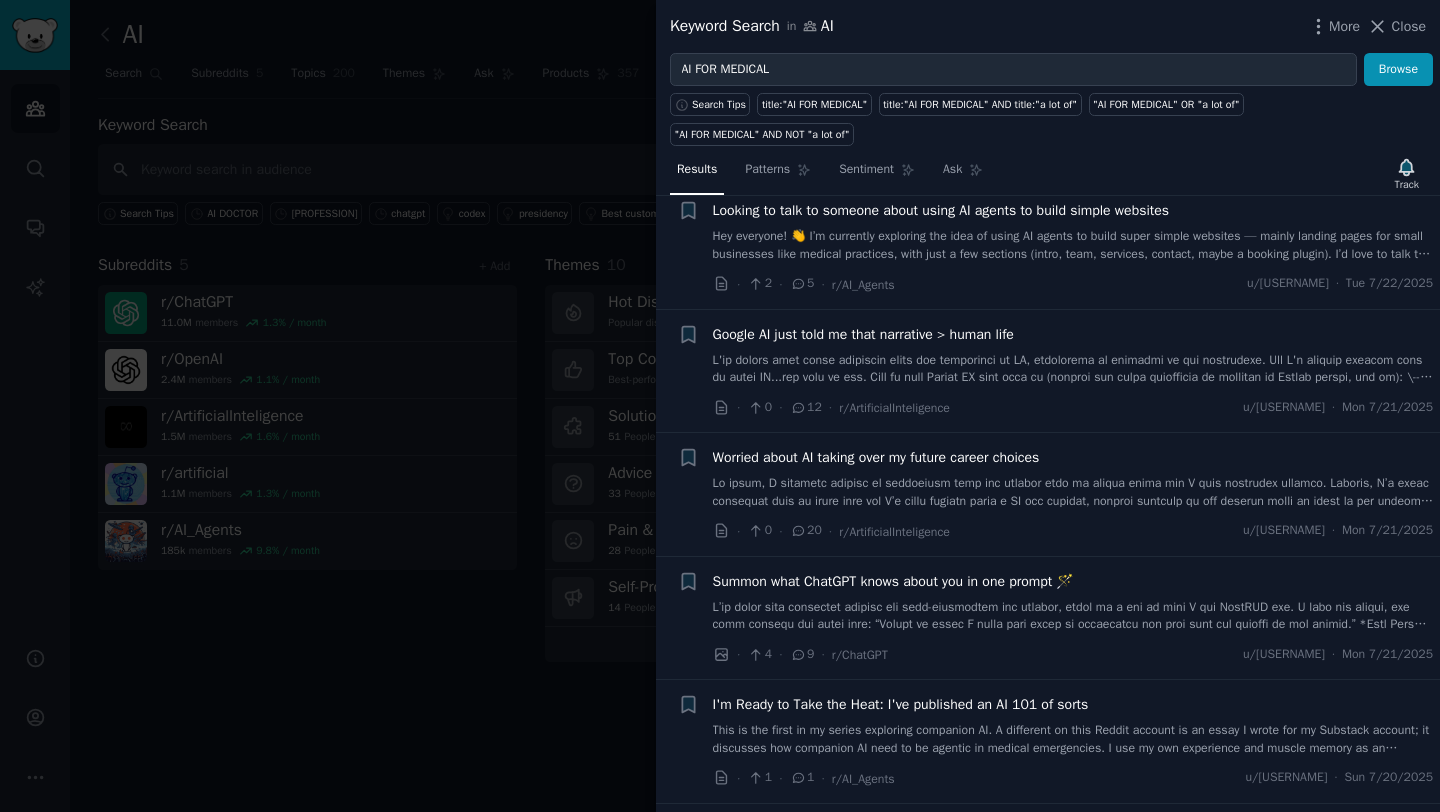 click at bounding box center [720, 406] 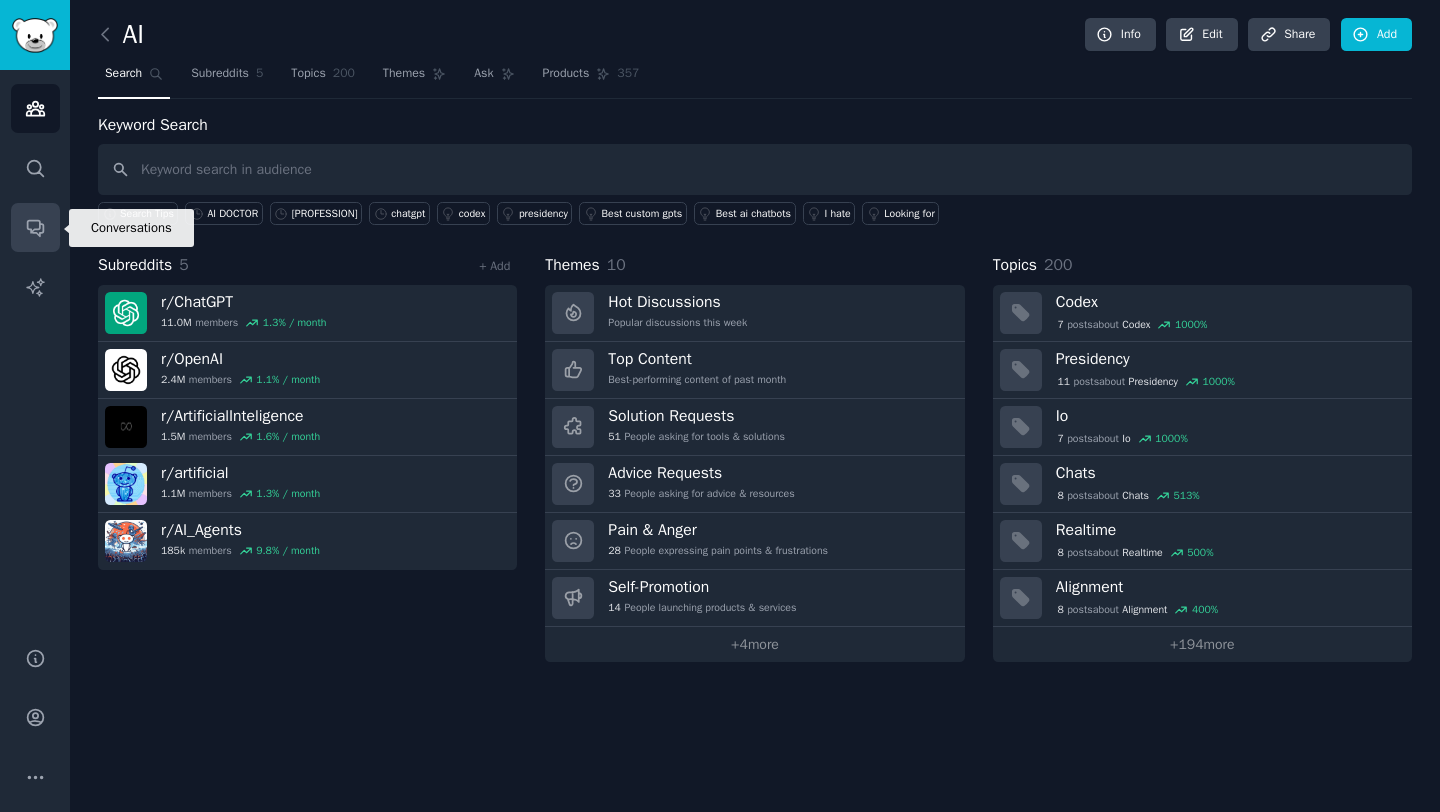 click on "Conversations" at bounding box center [35, 227] 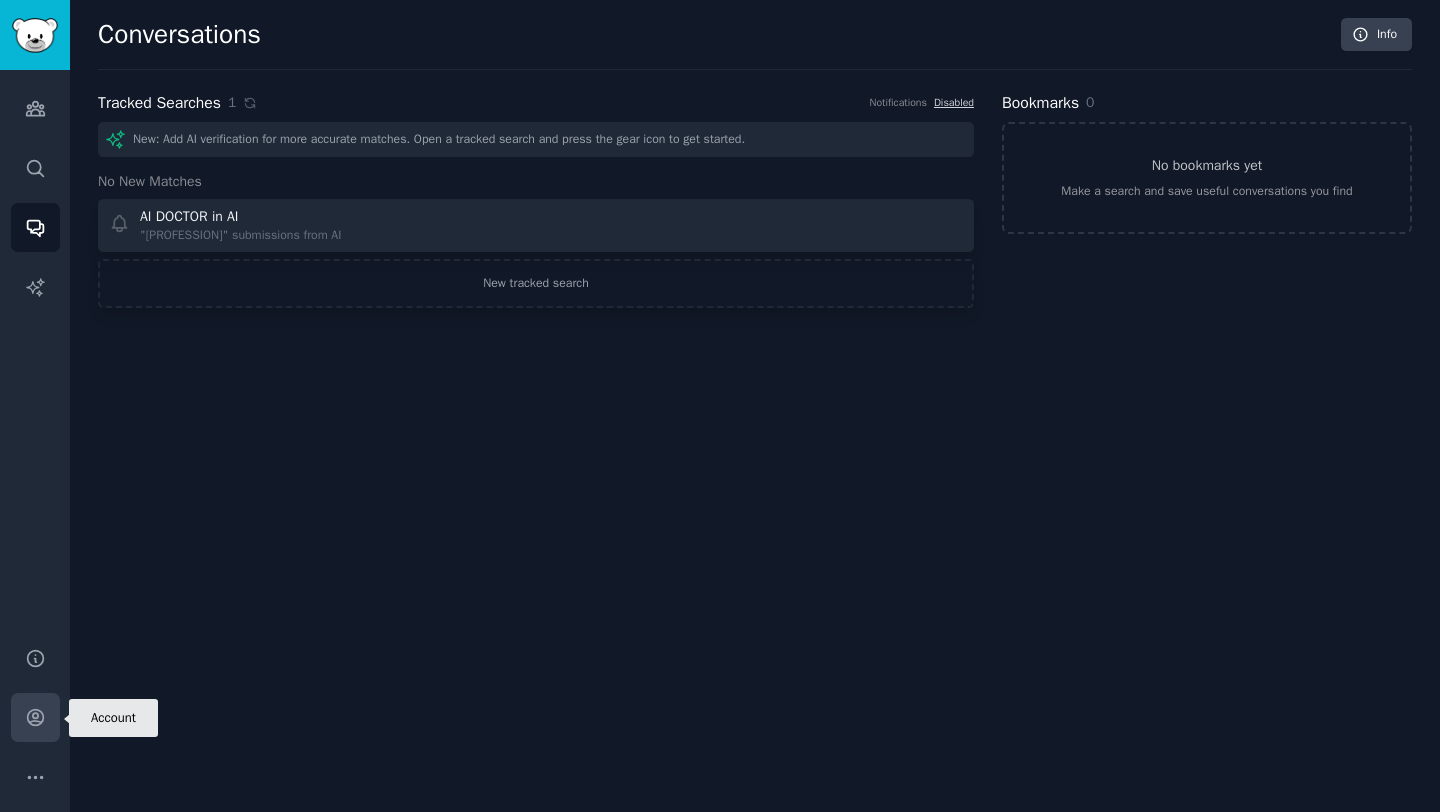click on "Account" at bounding box center (35, 717) 